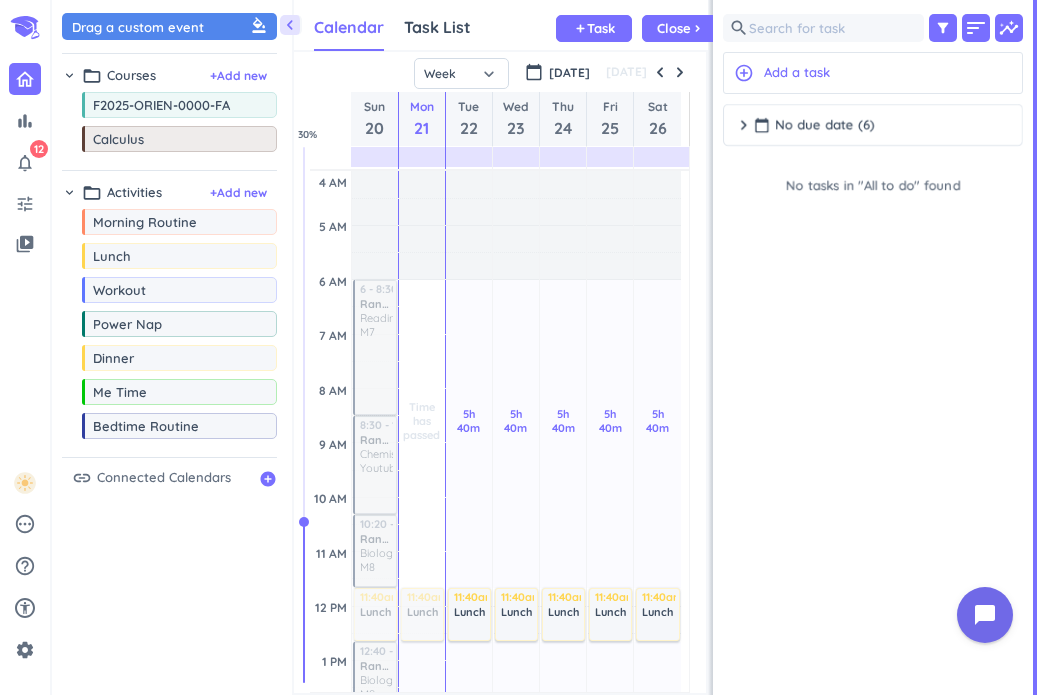scroll, scrollTop: 0, scrollLeft: 0, axis: both 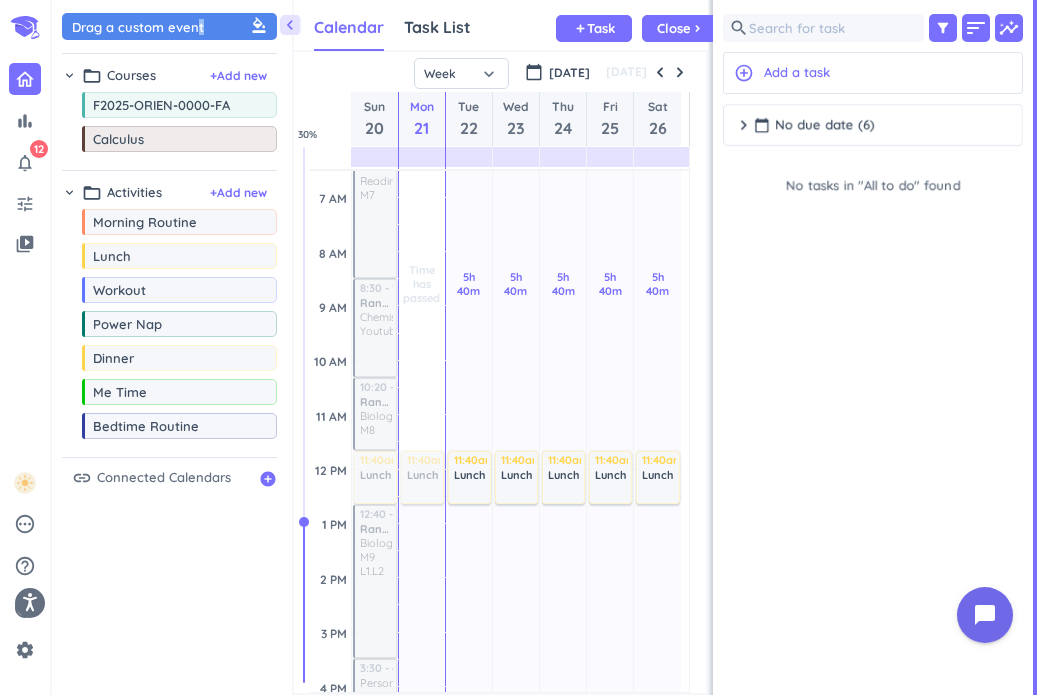 drag, startPoint x: 199, startPoint y: 11, endPoint x: 235, endPoint y: -5, distance: 39.39543 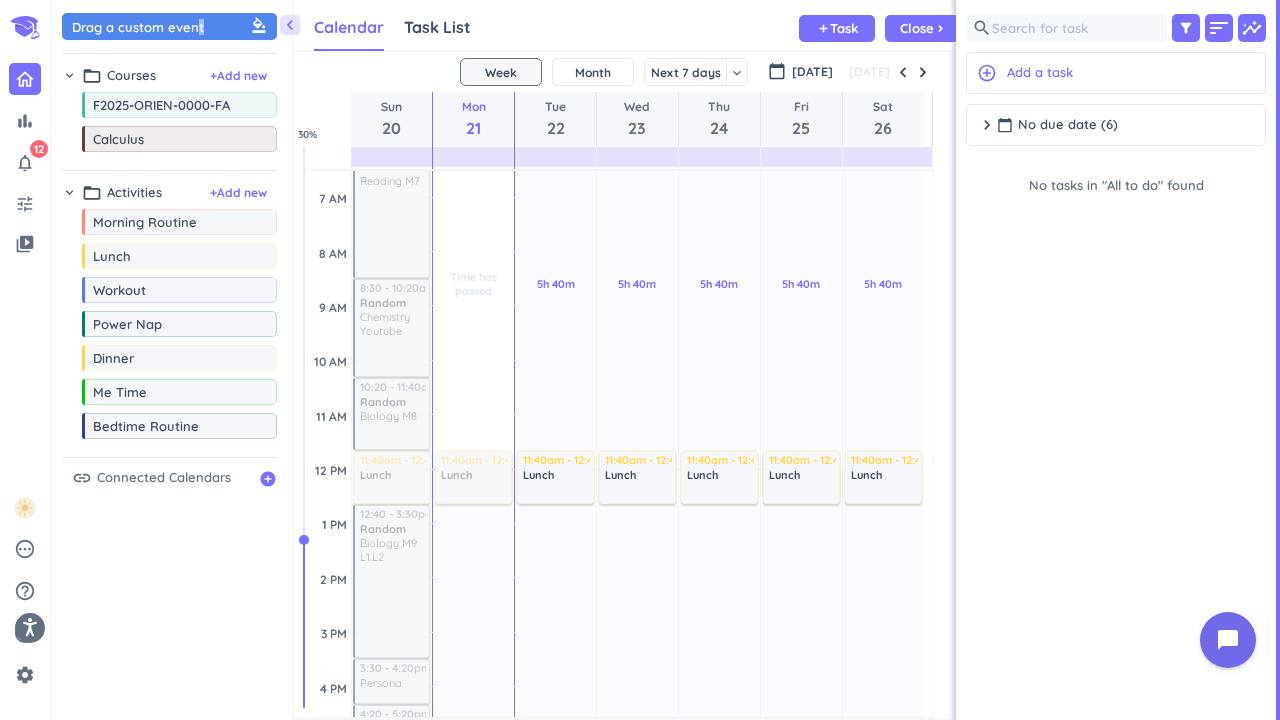 scroll, scrollTop: 9, scrollLeft: 9, axis: both 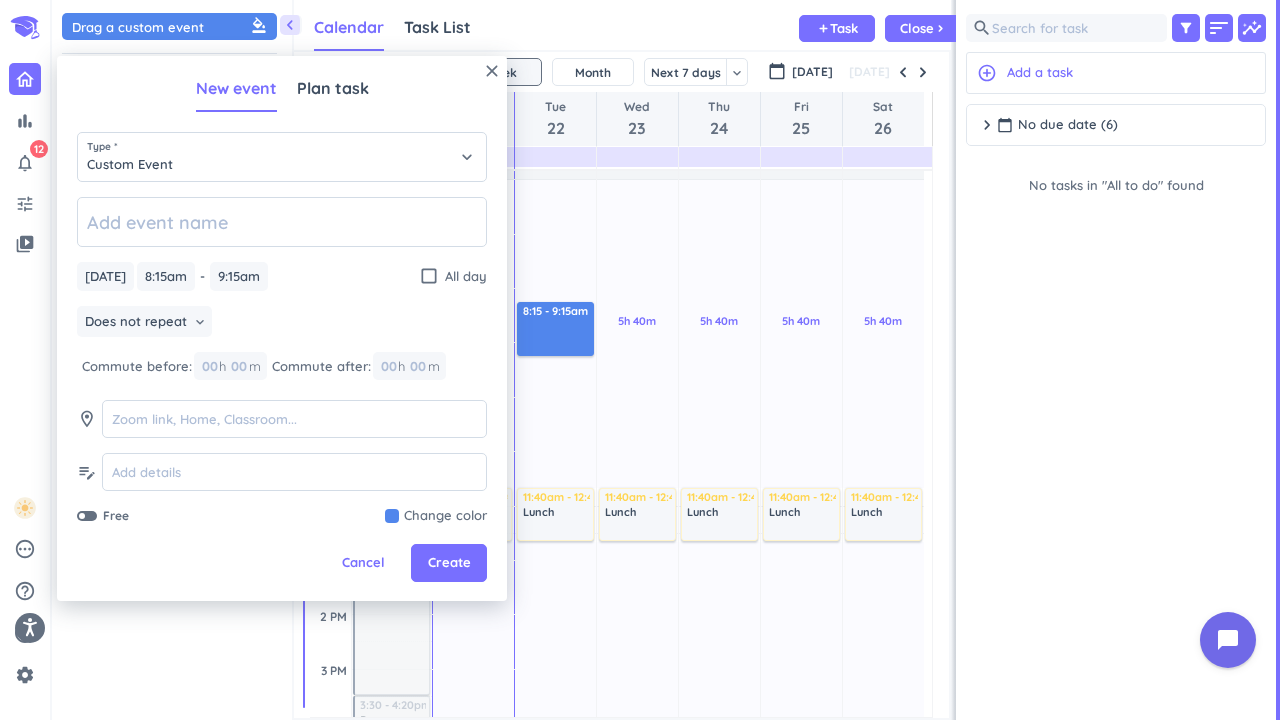 click on "5h 40m Past due Plan" at bounding box center (555, 334) 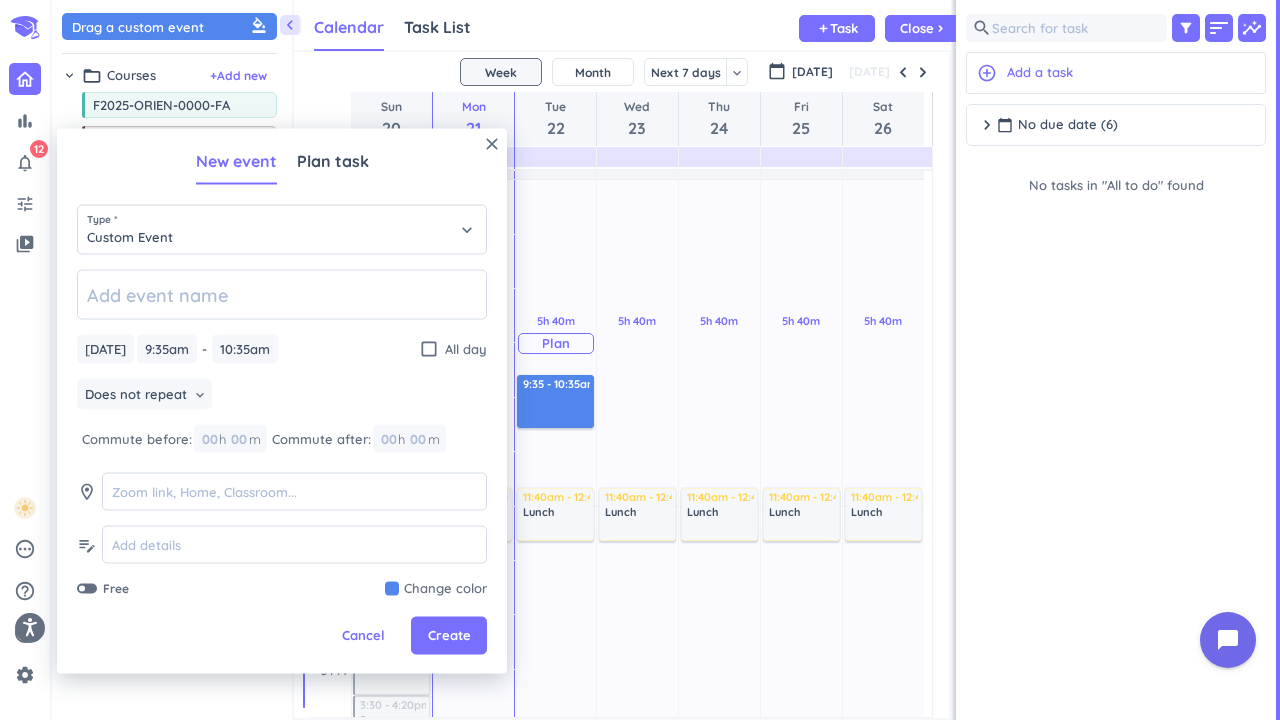 click on "5h 40m Past due Plan" at bounding box center [555, 334] 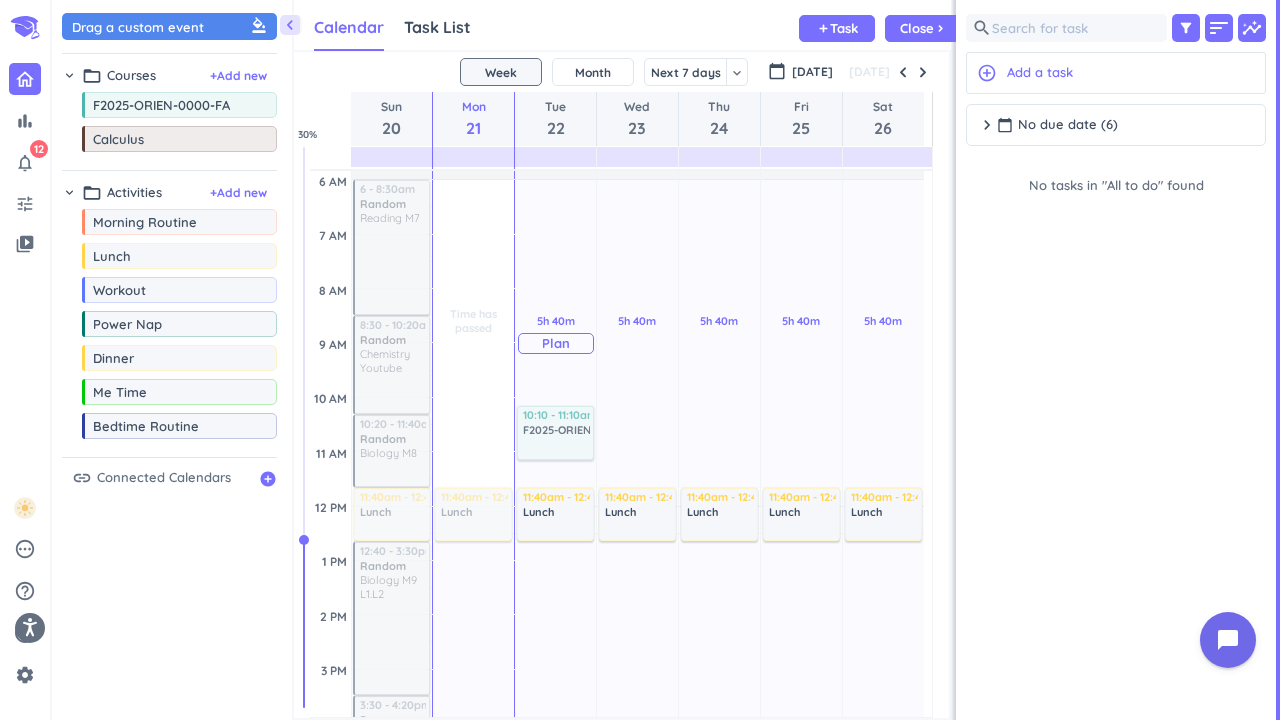 drag, startPoint x: 164, startPoint y: 102, endPoint x: 556, endPoint y: 410, distance: 498.52582 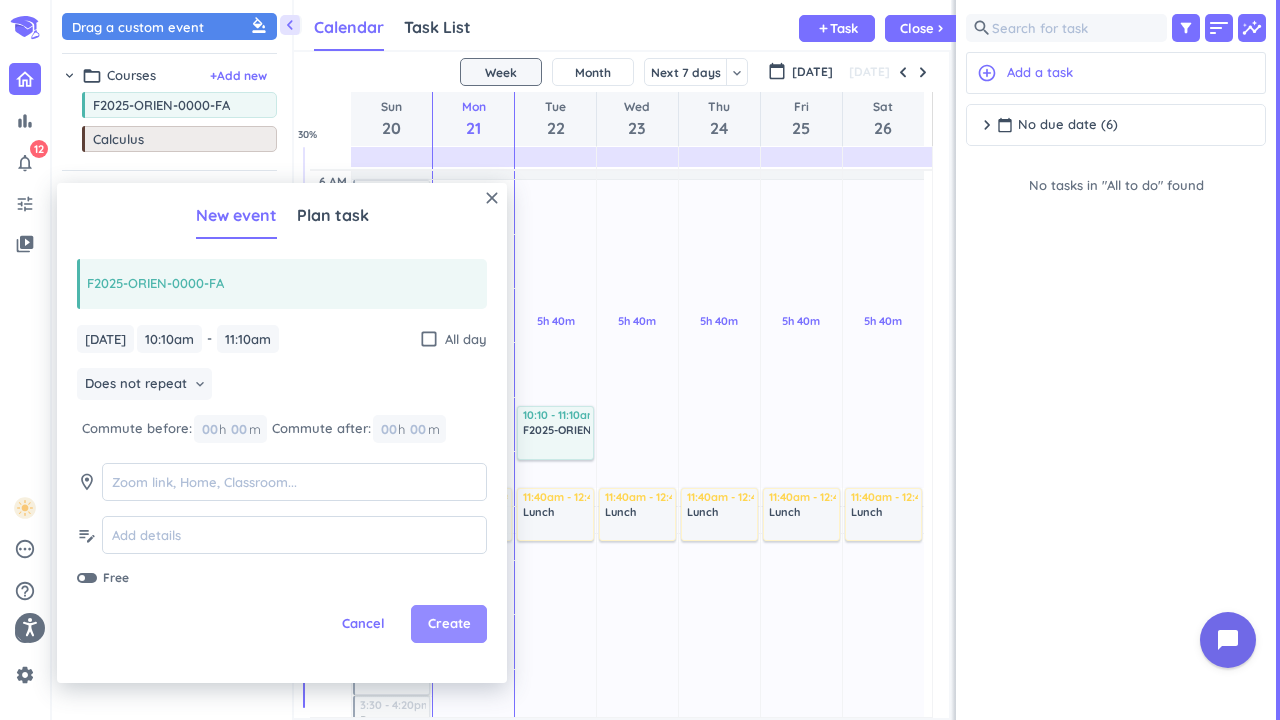 click on "Create" at bounding box center [449, 624] 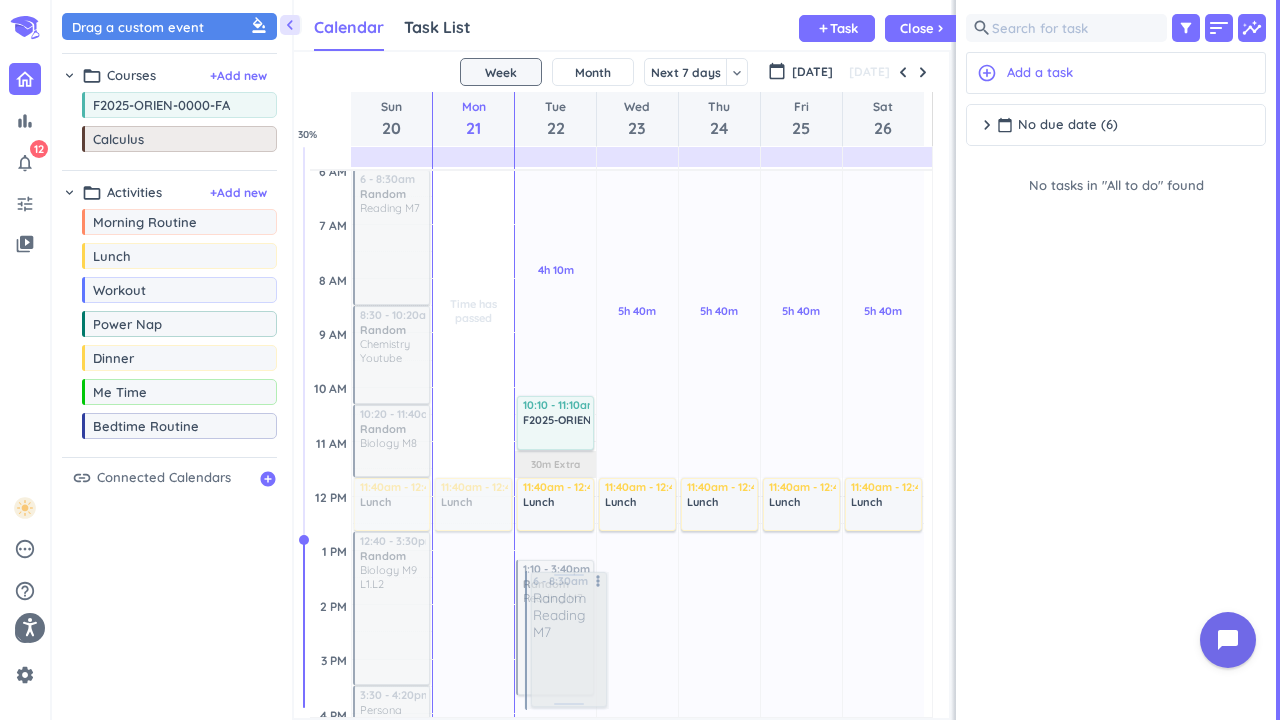 scroll, scrollTop: 114, scrollLeft: 0, axis: vertical 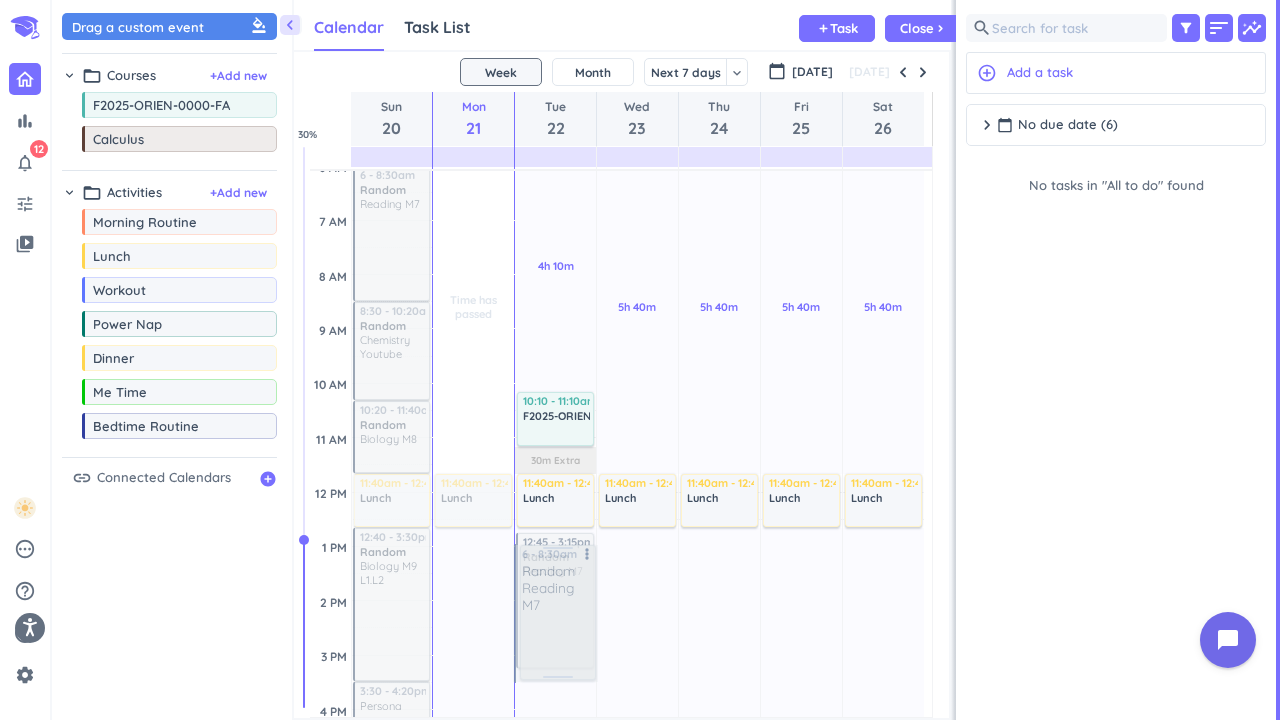 drag, startPoint x: 418, startPoint y: 261, endPoint x: 584, endPoint y: 626, distance: 400.97507 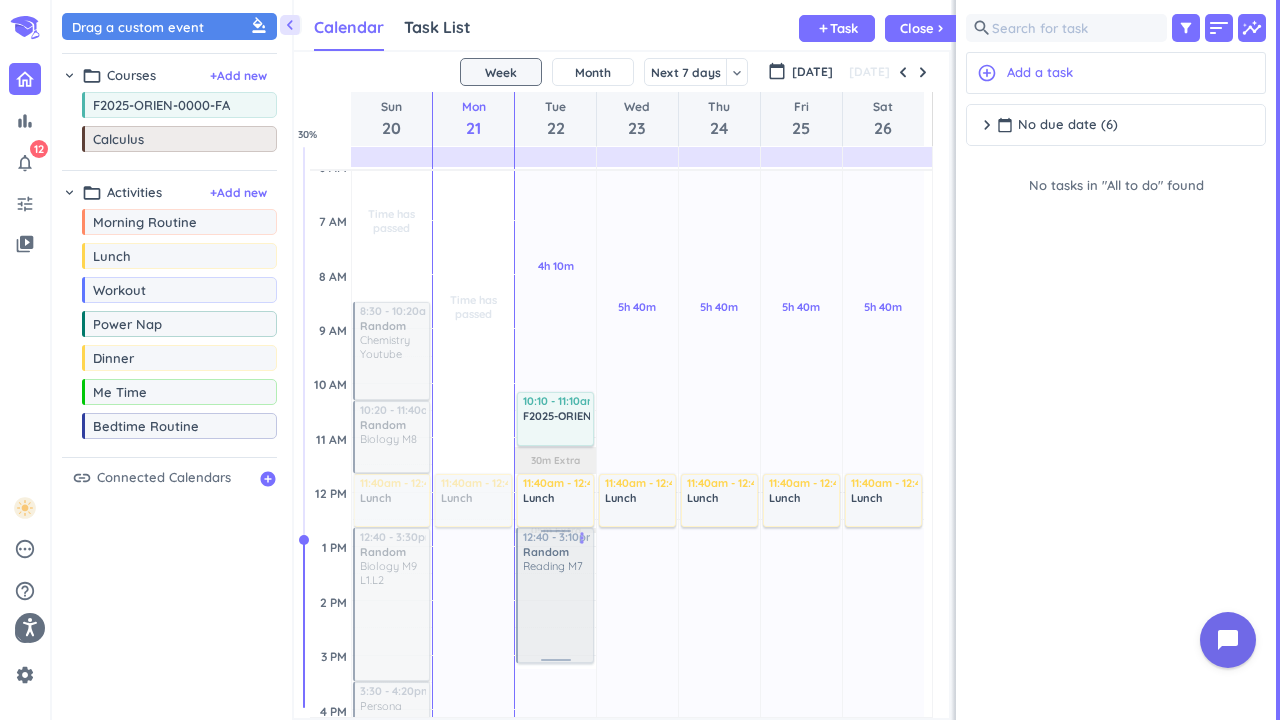 click on "4h 10m Past due Plan 7h 10m Past due Plan 30m Extra 05m Extra Adjust Awake Time Adjust Awake Time 10:10 - 11:10am F2025-ORIEN-0000-FA delete_outline 11:40am - 12:40pm Lunch delete_outline 12:45 - 3:15pm Random Reading M7 more_vert 12:40 - 3:10pm Random Reading M7 more_vert" at bounding box center [555, 709] 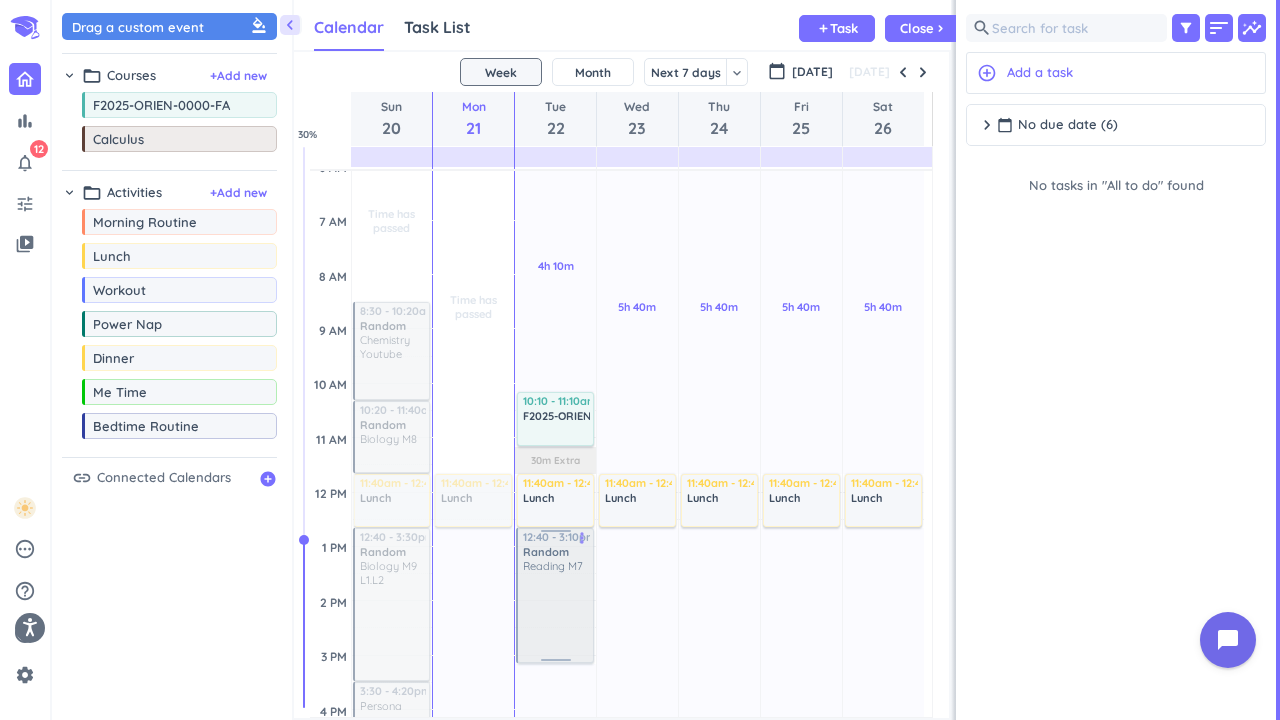 drag, startPoint x: 572, startPoint y: 576, endPoint x: 574, endPoint y: 565, distance: 11.18034 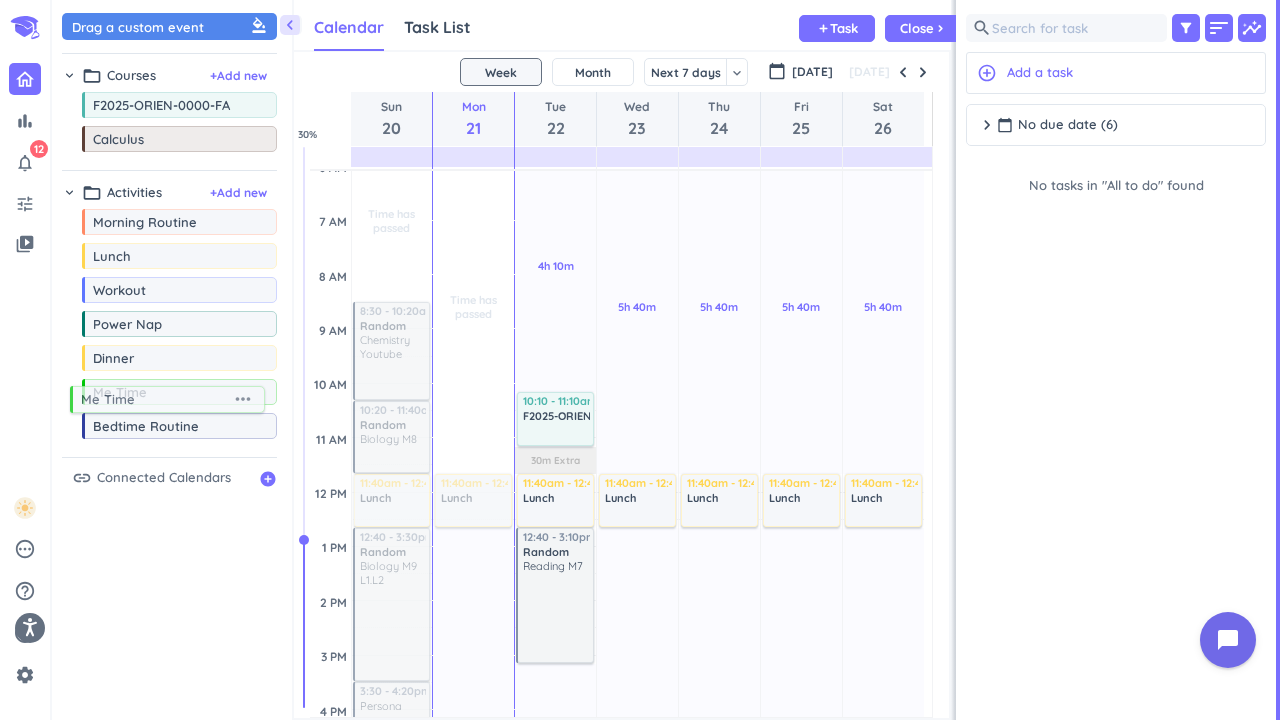 drag, startPoint x: 210, startPoint y: 399, endPoint x: 198, endPoint y: 402, distance: 12.369317 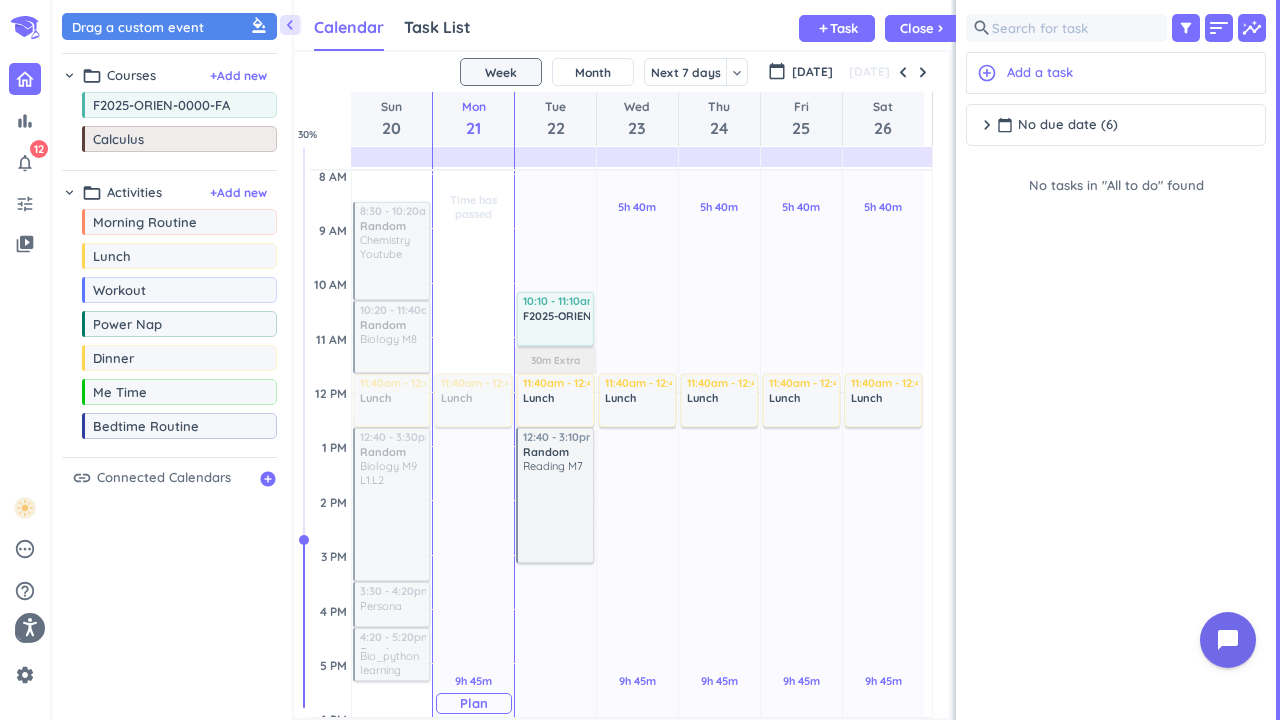 scroll, scrollTop: 114, scrollLeft: 0, axis: vertical 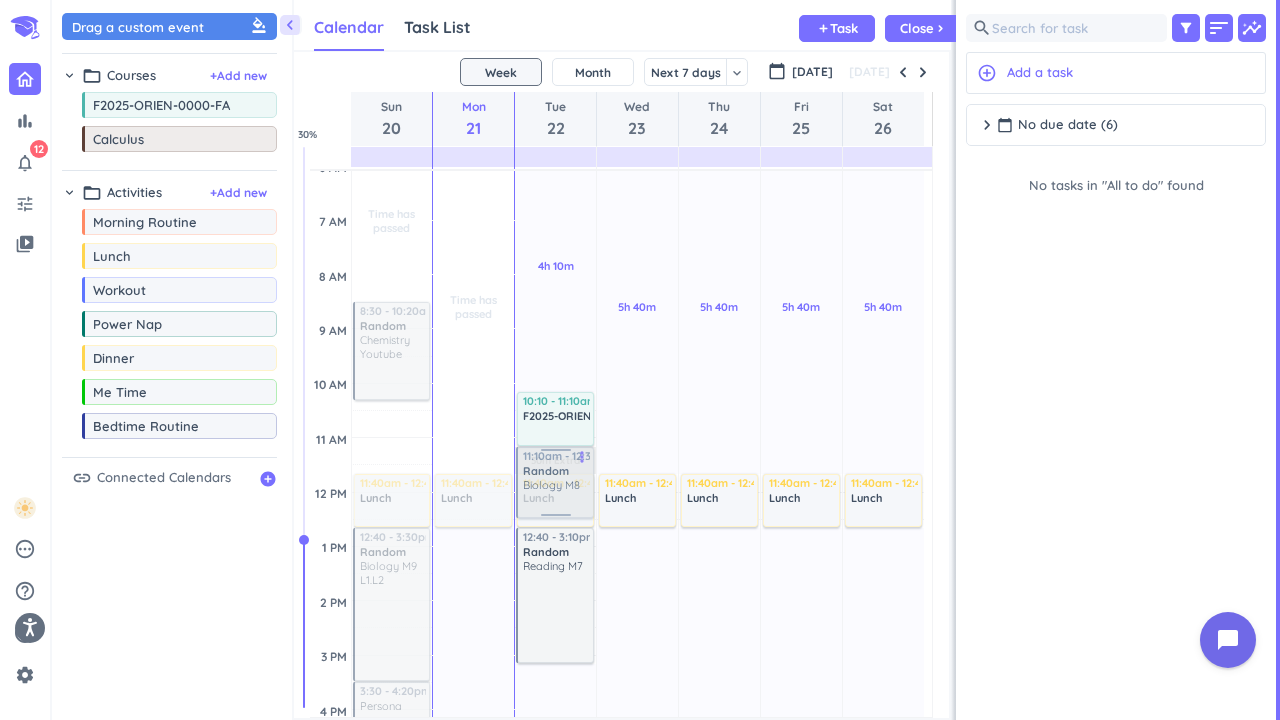 drag, startPoint x: 406, startPoint y: 428, endPoint x: 554, endPoint y: 474, distance: 154.98387 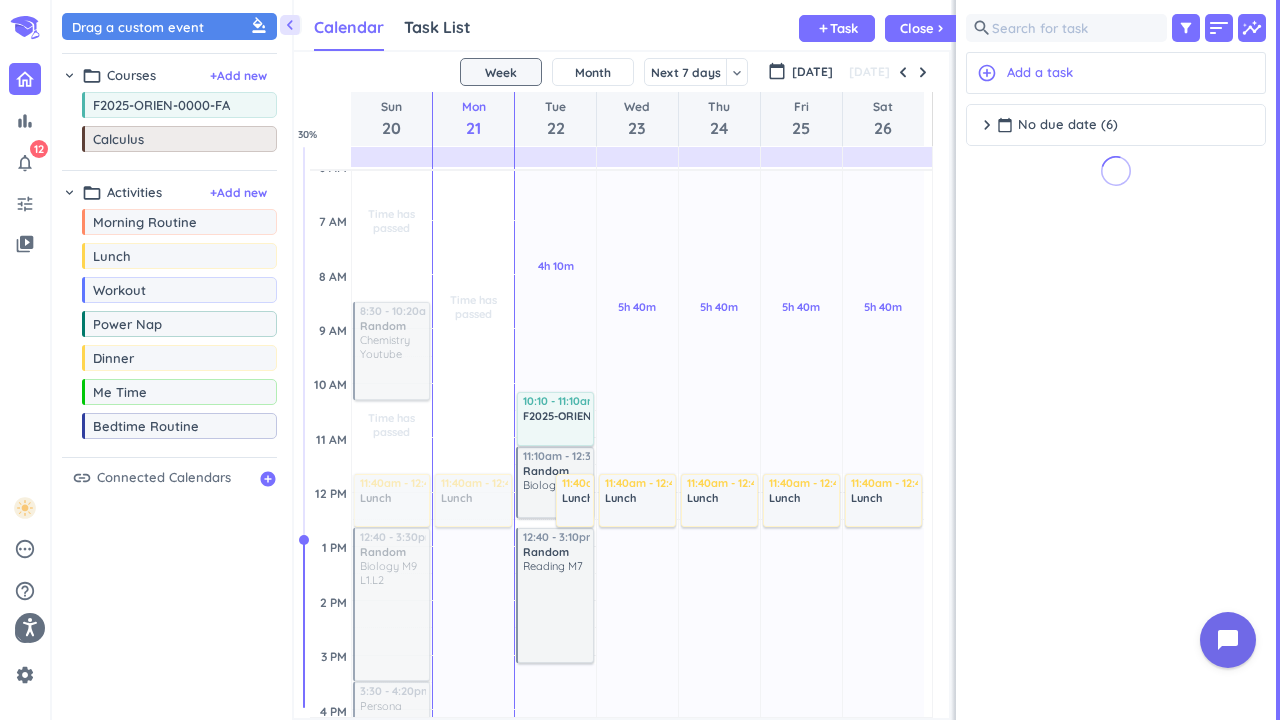 click on "11:10am - 12:30pm Random Biology M8 more_vert" at bounding box center (555, 482) 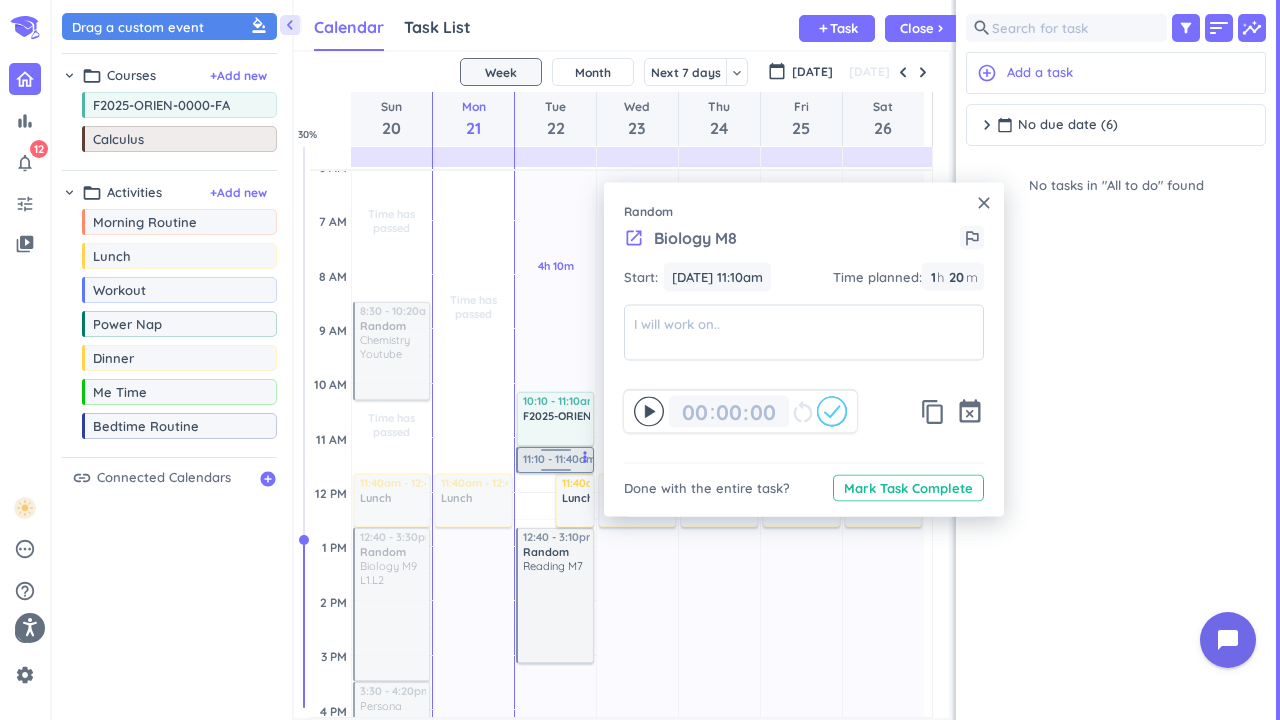 drag, startPoint x: 540, startPoint y: 516, endPoint x: 548, endPoint y: 469, distance: 47.67599 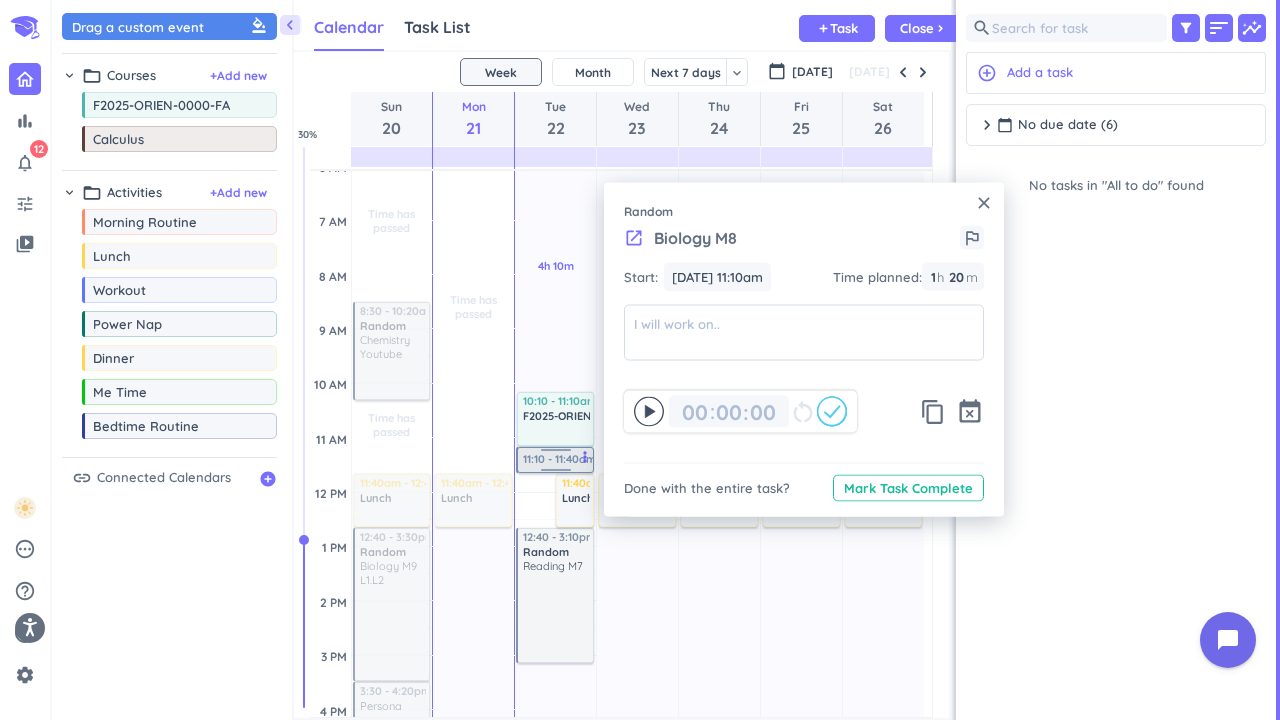click on "4h 10m Past due Plan 7h 15m Past due Plan Adjust Awake Time Adjust Awake Time 11:10am - 12:30pm Random Biology M8 more_vert 11:40am - 12:40pm Lunch delete_outline 10:10 - 11:10am F2025-ORIEN-0000-FA delete_outline 12:40 - 3:10pm Random Reading M7 more_vert 11:10 - 11:40am Biology M8 more_vert" at bounding box center [555, 709] 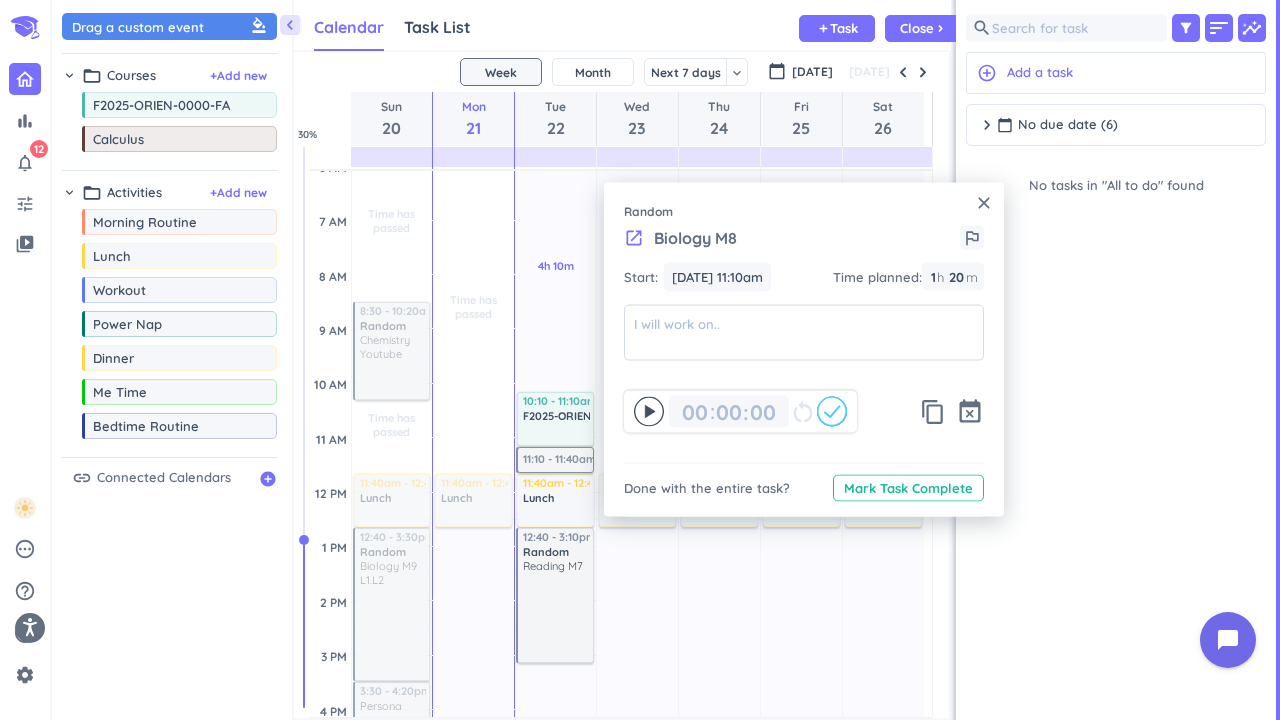 type 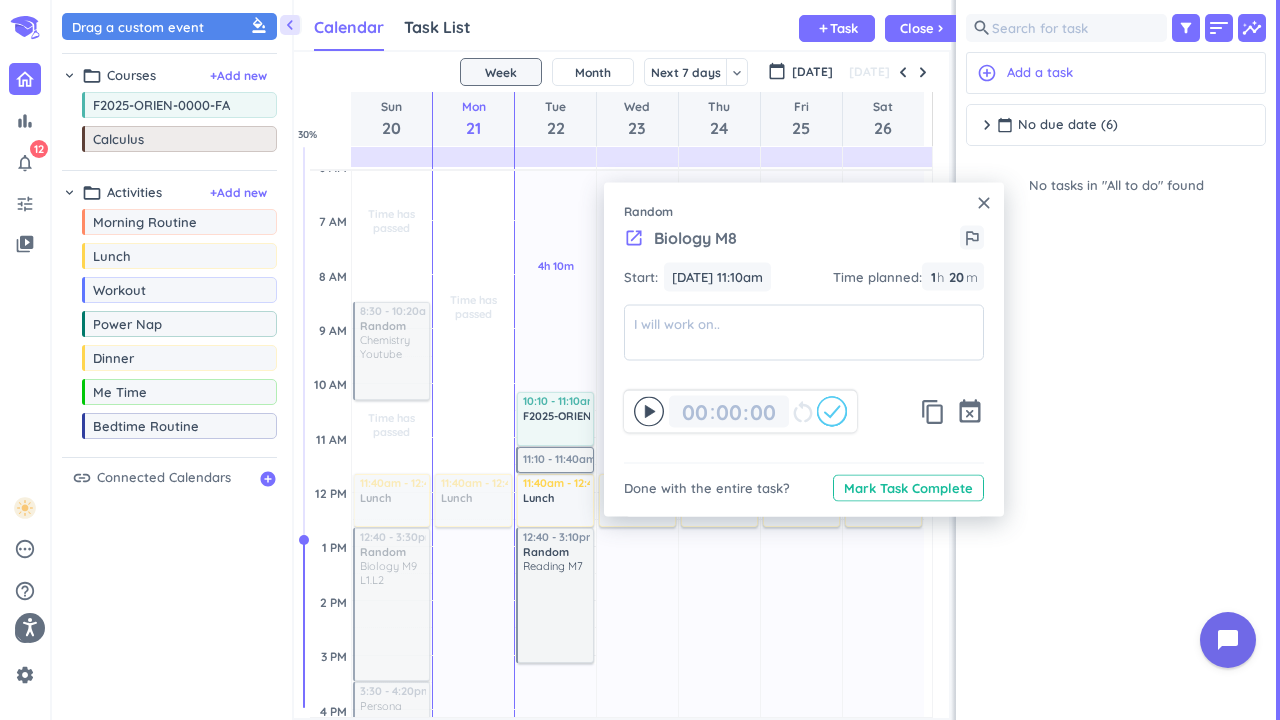 type on "30" 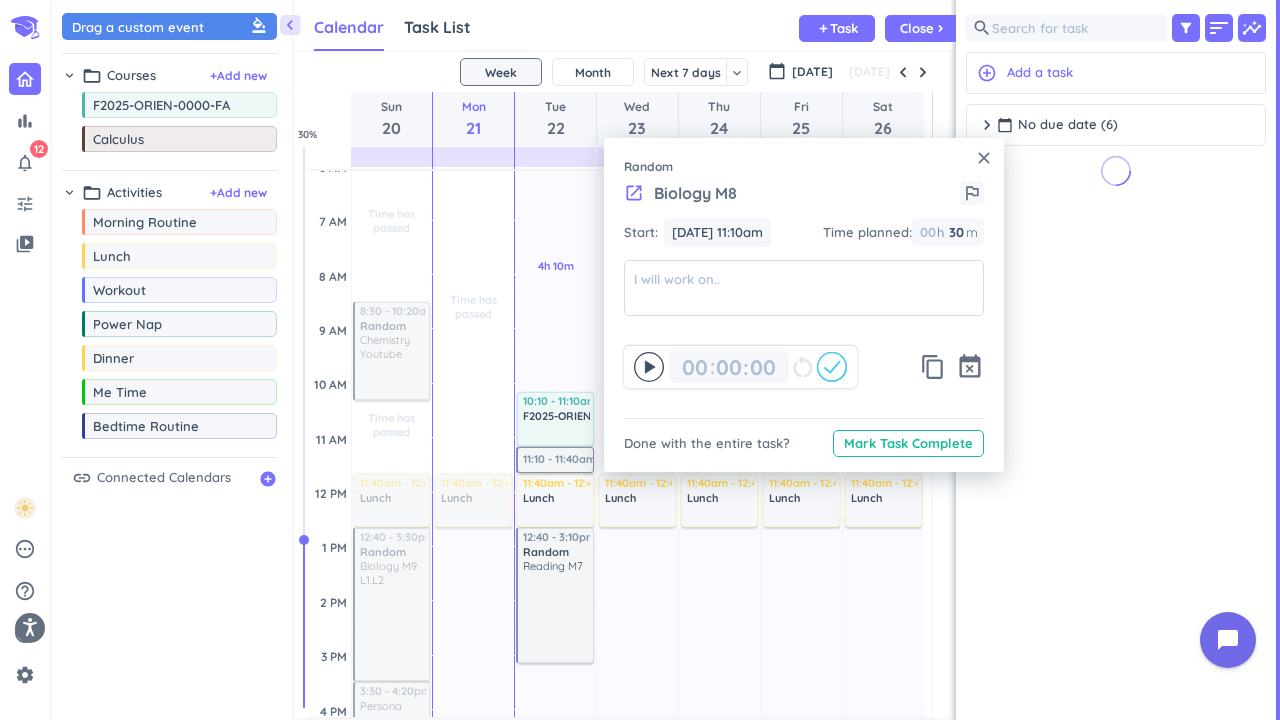 click on "9h 45m Past due Plan" at bounding box center (801, 793) 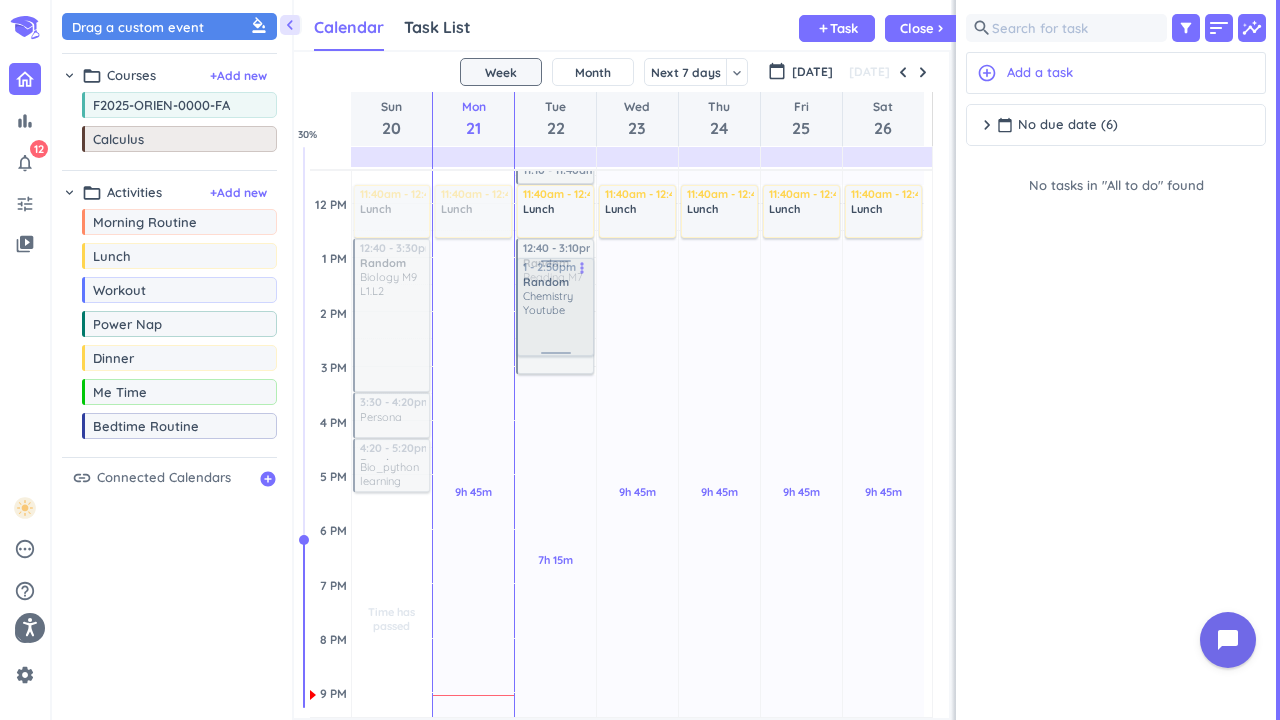 scroll, scrollTop: 414, scrollLeft: 0, axis: vertical 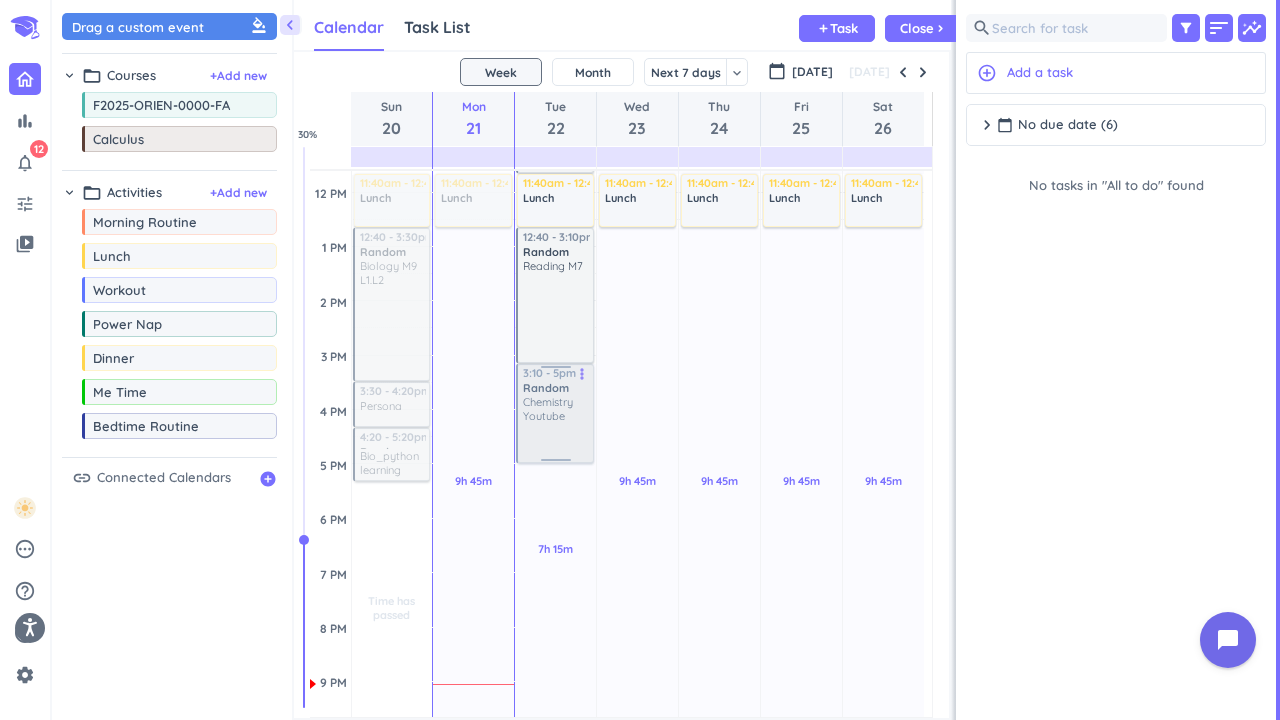 drag, startPoint x: 373, startPoint y: 345, endPoint x: 544, endPoint y: 408, distance: 182.23611 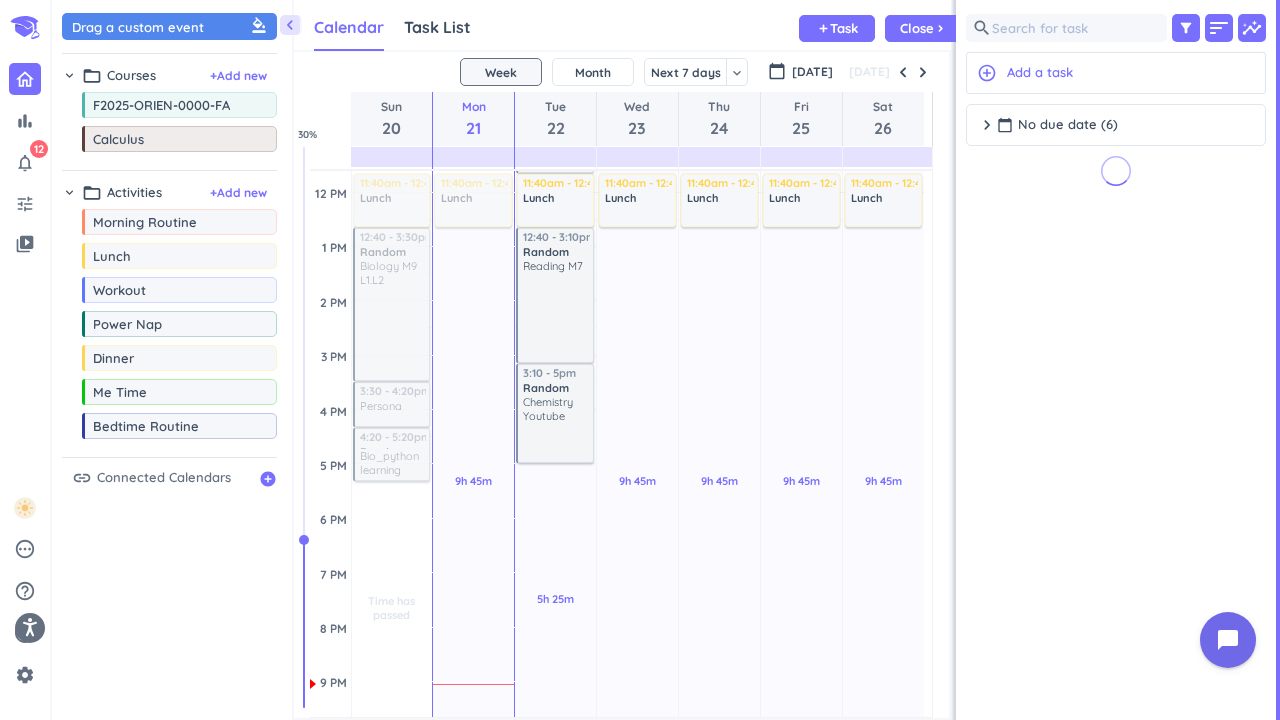 scroll, scrollTop: 214, scrollLeft: 0, axis: vertical 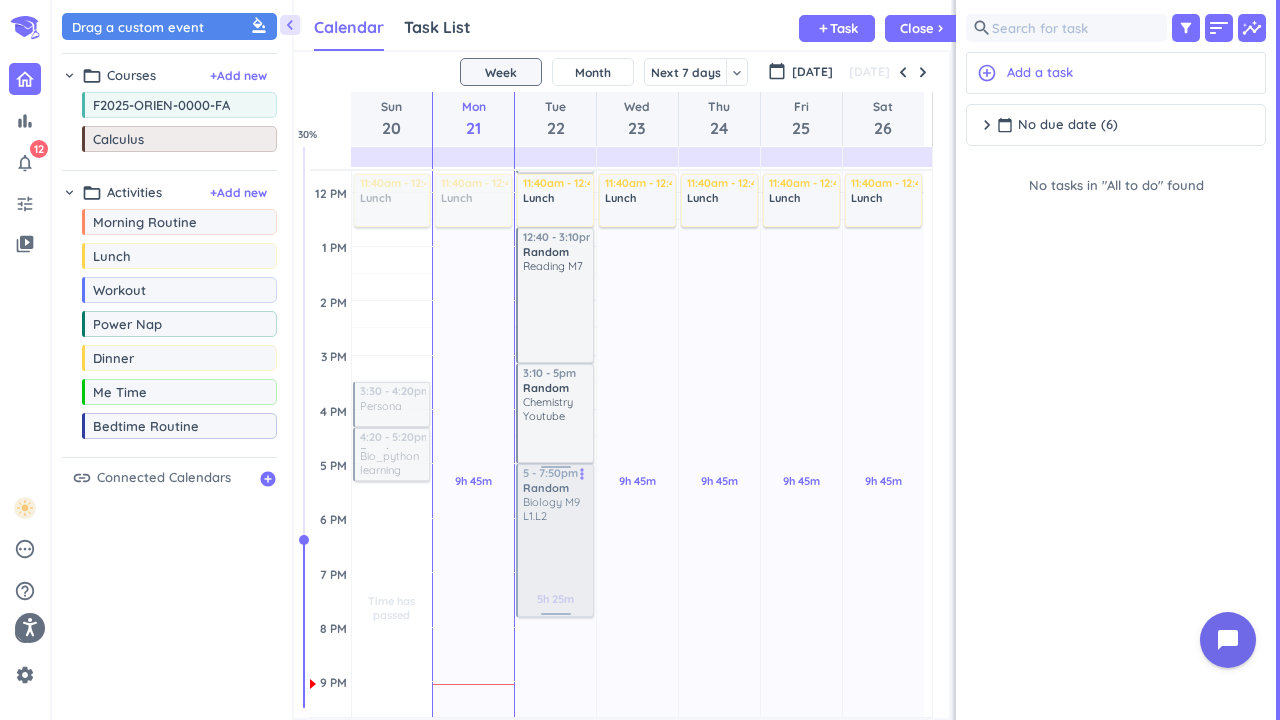 drag, startPoint x: 413, startPoint y: 476, endPoint x: 570, endPoint y: 499, distance: 158.67577 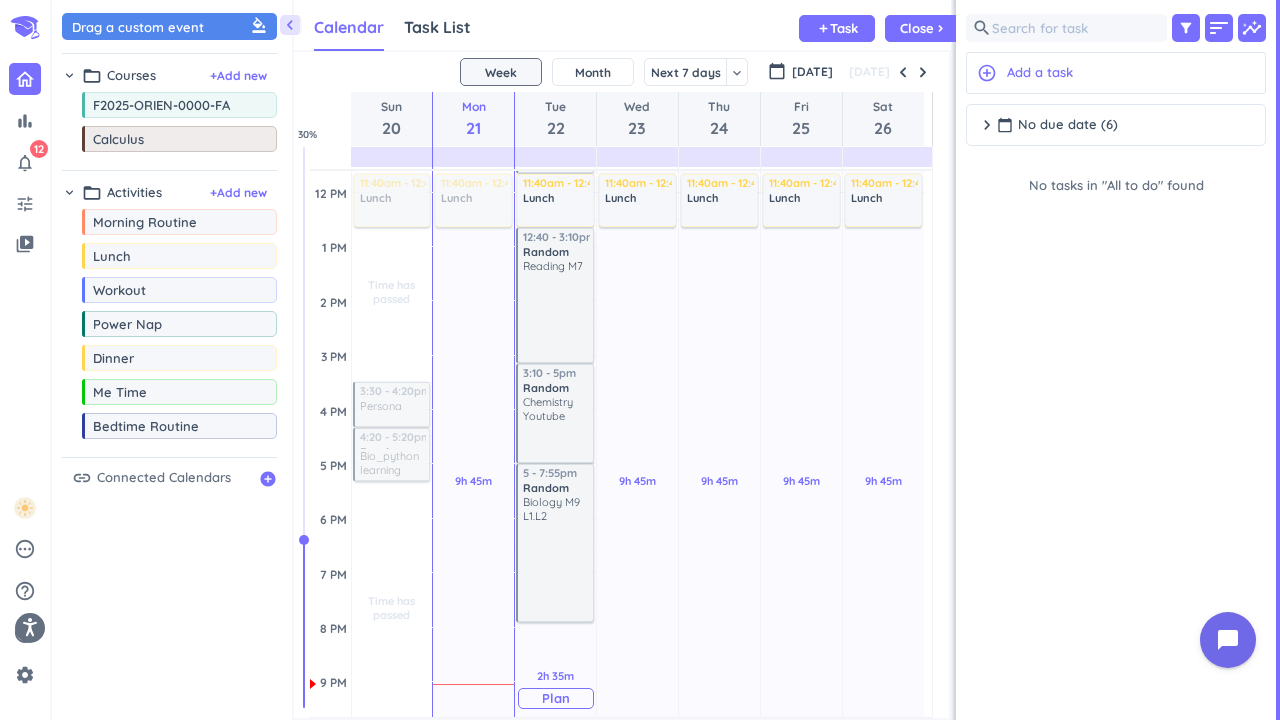 click on "4h 10m Past due Plan 2h 35m Past due Plan Adjust Awake Time Adjust Awake Time 10:10 - 11:10am F2025-ORIEN-0000-FA delete_outline 11:10 - 11:40am Biology M8 more_vert 11:40am - 12:40pm Lunch delete_outline 12:40 - 3:10pm Random Reading M7 more_vert 3:10 - 5pm Random Chemistry Youtube more_vert 5 - 7:50pm Random Biology M9 L1.L2 more_vert 5 - 7:55pm Random Biology M9 L1.L2 more_vert" at bounding box center (555, 409) 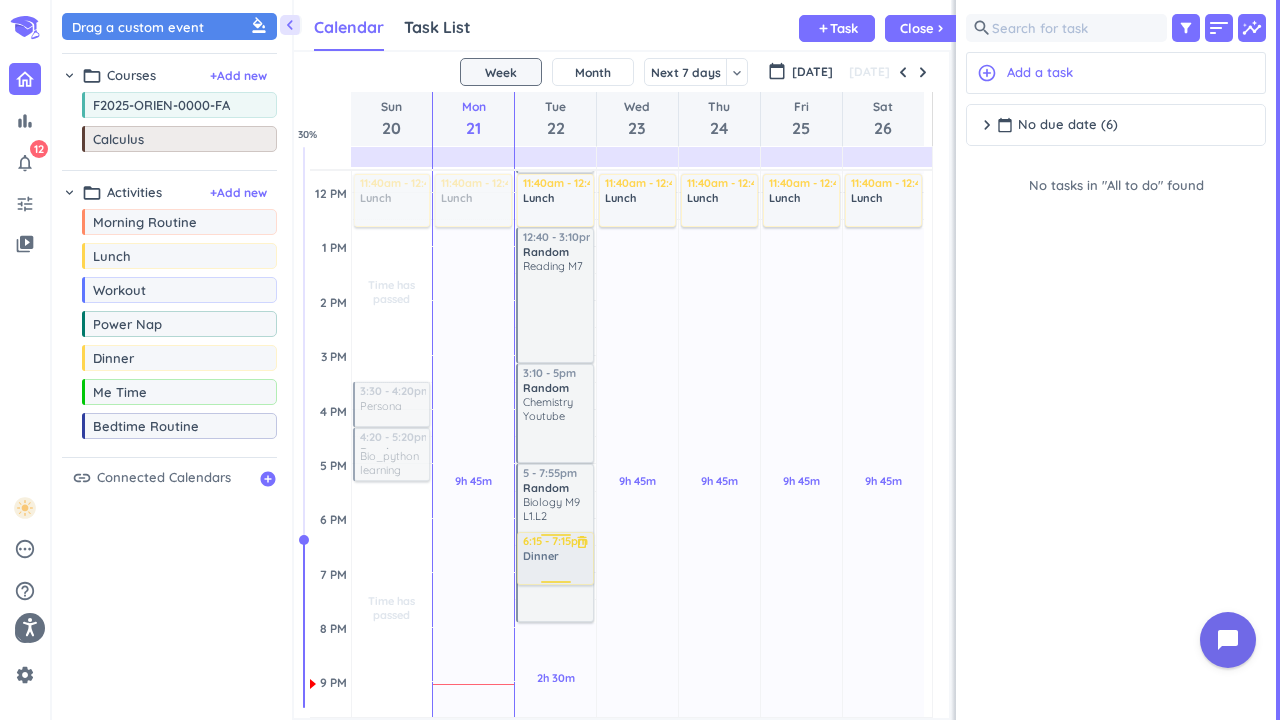 drag, startPoint x: 201, startPoint y: 365, endPoint x: 545, endPoint y: 534, distance: 383.27145 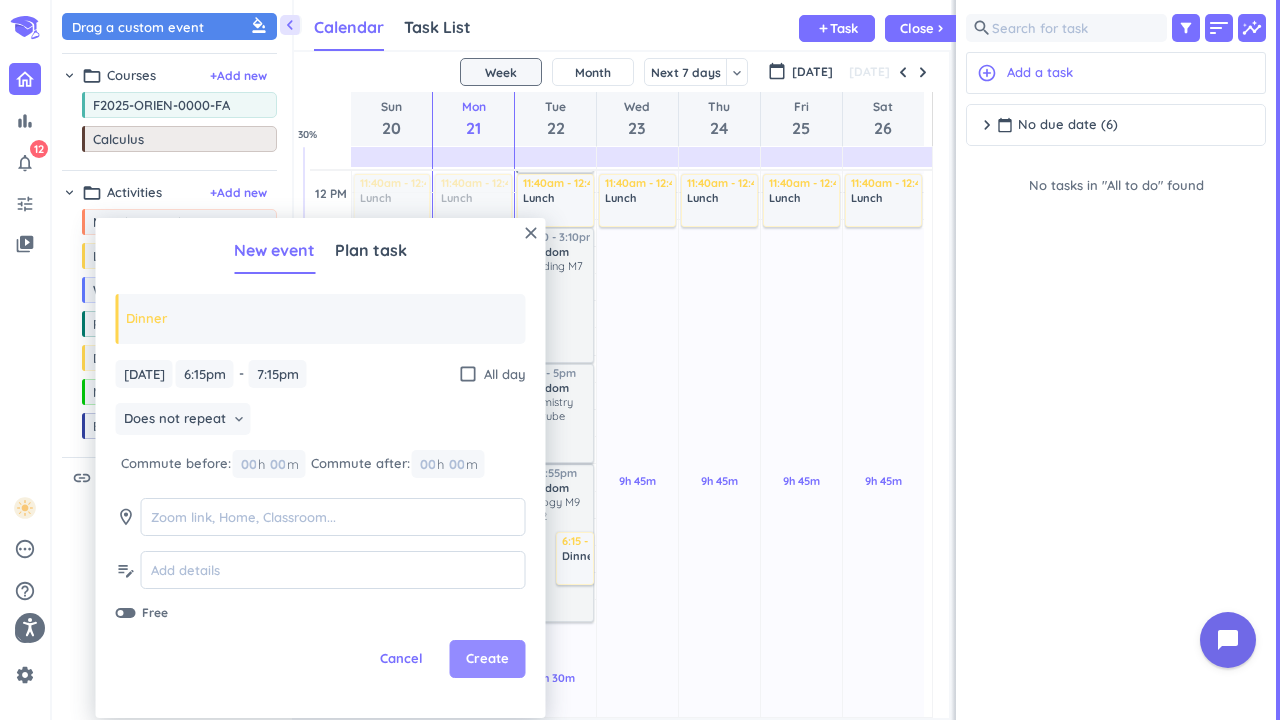 click on "Create" at bounding box center (487, 659) 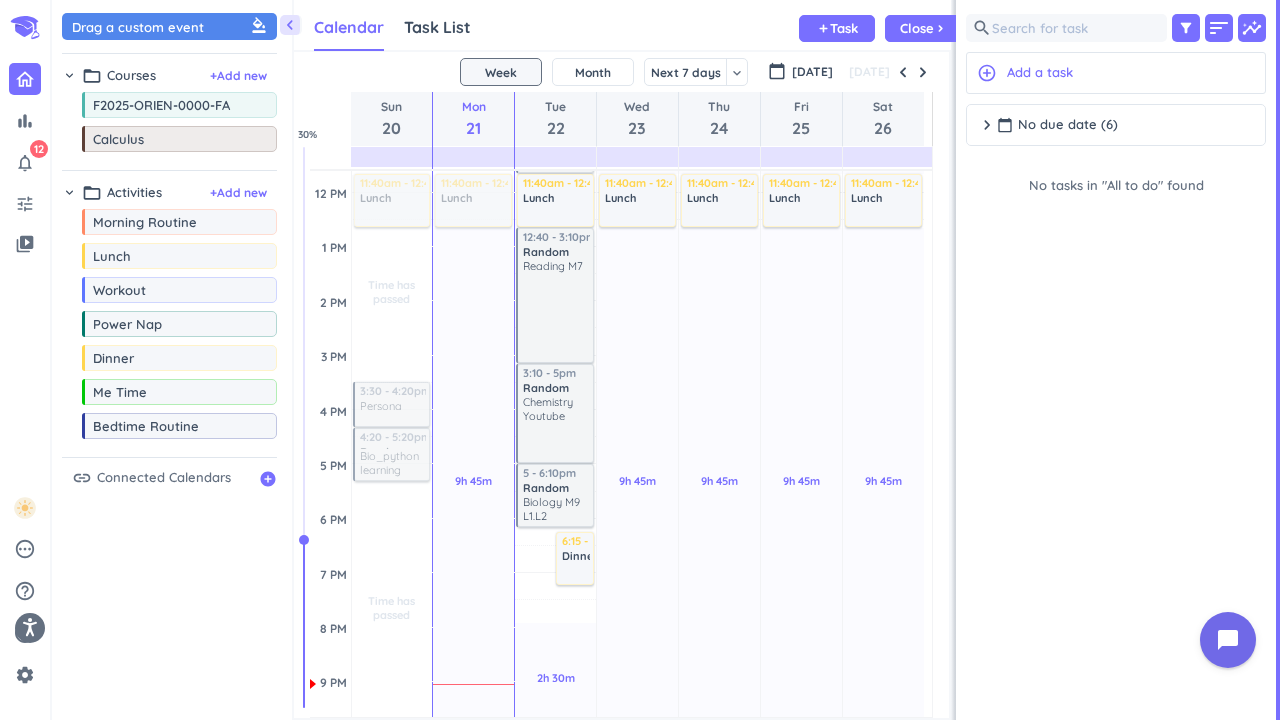 click on "4h 10m Past due Plan 2h 30m Past due Plan Adjust Awake Time Adjust Awake Time 5 - 7:55pm Random Biology M9 L1.L2 more_vert 6:15 - 7:15pm Dinner delete_outline 10:10 - 11:10am F2025-ORIEN-0000-FA delete_outline 11:10 - 11:40am Biology M8 more_vert 11:40am - 12:40pm Lunch delete_outline 12:40 - 3:10pm Random Reading M7 more_vert 3:10 - 5pm Random Chemistry Youtube more_vert 5 - 6:10pm Random Biology M9 L1.L2 more_vert" at bounding box center (555, 409) 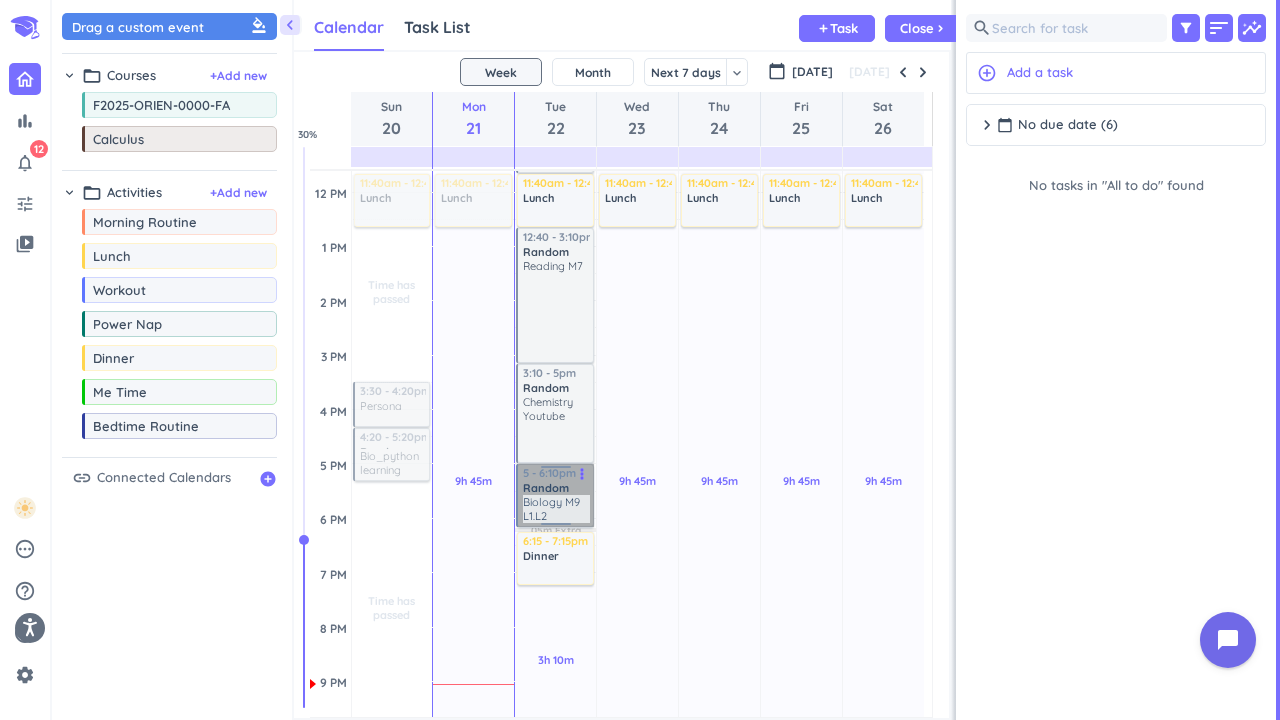 drag, startPoint x: 556, startPoint y: 485, endPoint x: 544, endPoint y: 478, distance: 13.892444 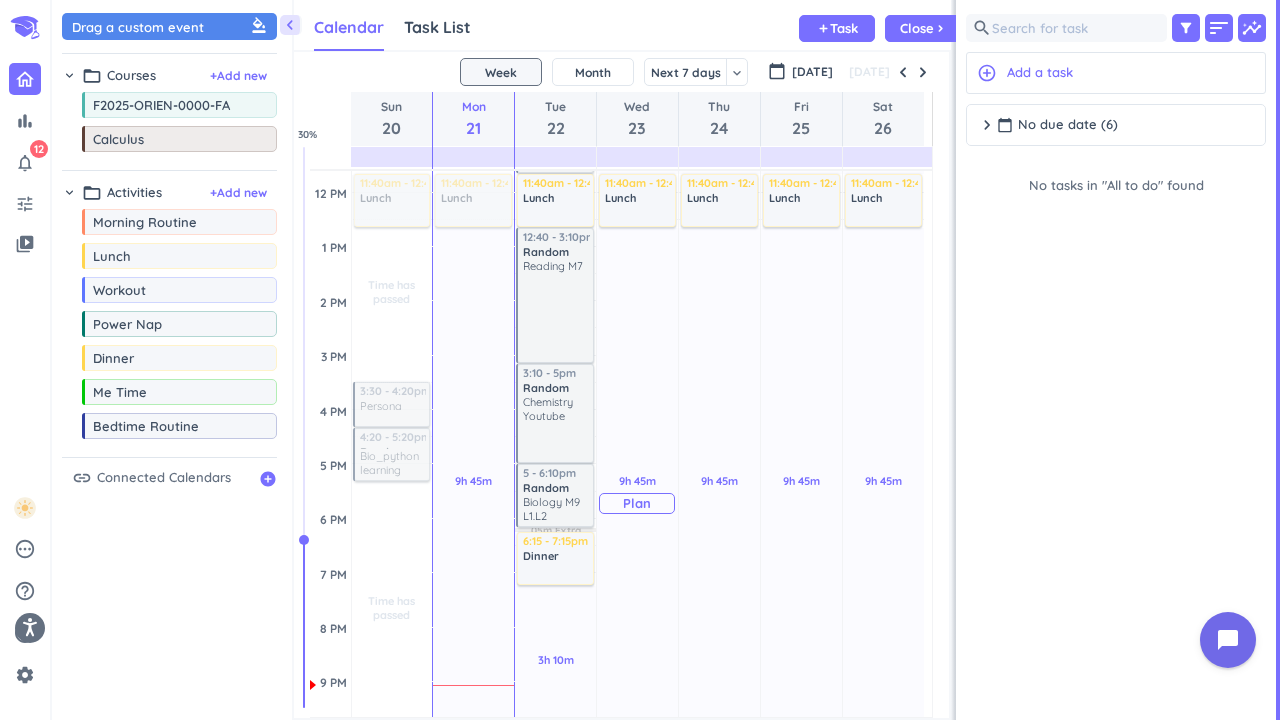 click on "9h 45m Past due Plan" at bounding box center (637, 493) 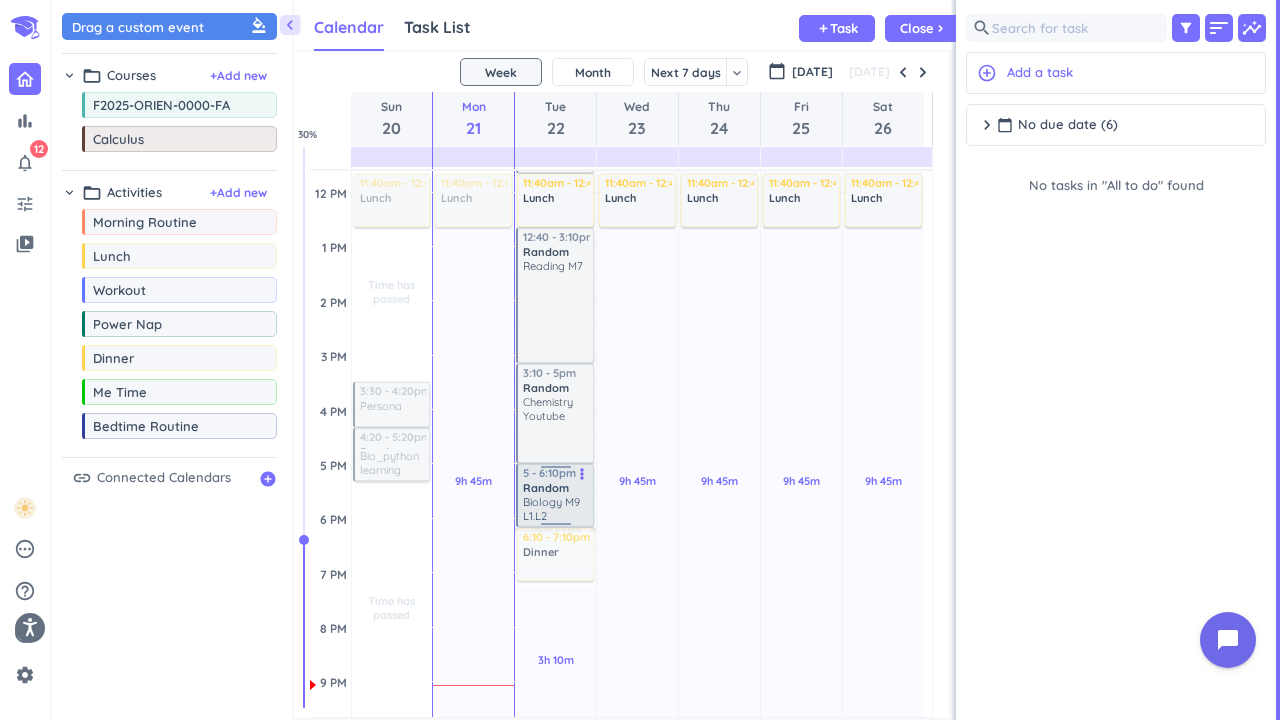click on "10:10 - 11:10am F2025-ORIEN-0000-FA delete_outline 11:10 - 11:40am Biology M8 more_vert 11:40am - 12:40pm Lunch delete_outline 12:40 - 3:10pm Random Reading M7 more_vert 3:10 - 5pm Random Chemistry Youtube more_vert 5 - 6:10pm Random Biology M9 L1.L2 more_vert 6:15 - 7:15pm Dinner delete_outline" at bounding box center [555, -243] 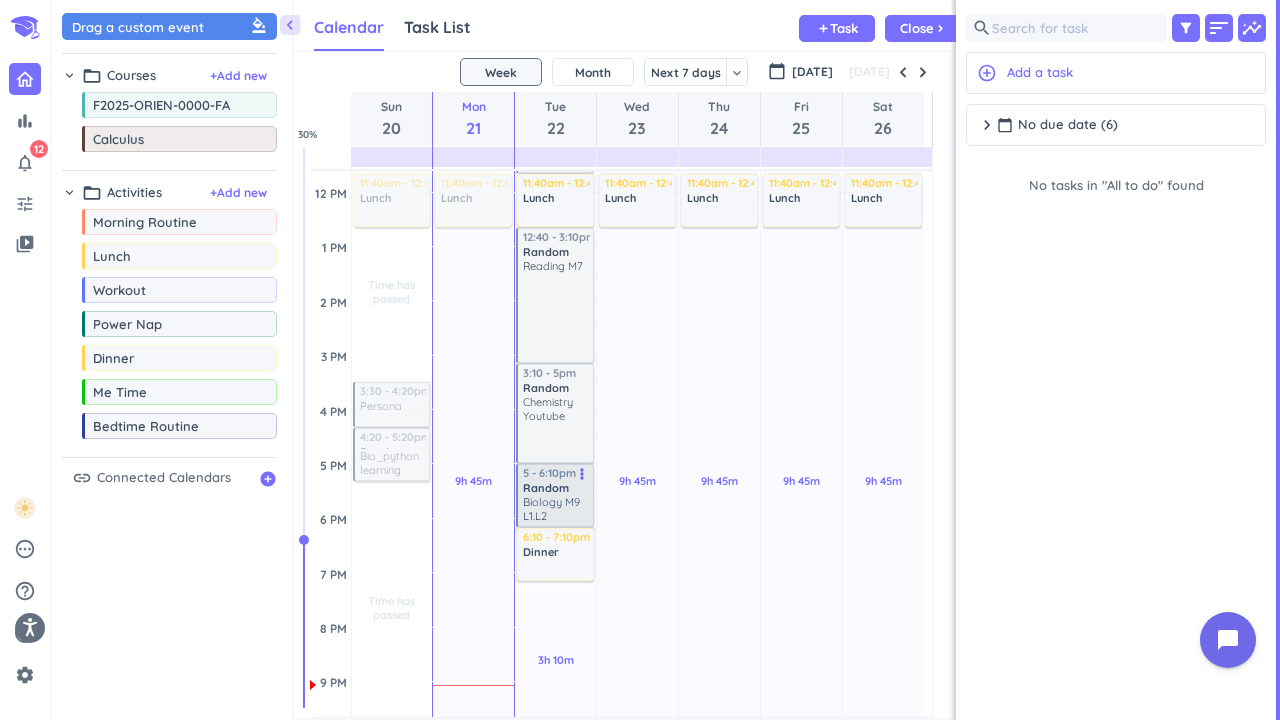 click on "Random" at bounding box center (556, 488) 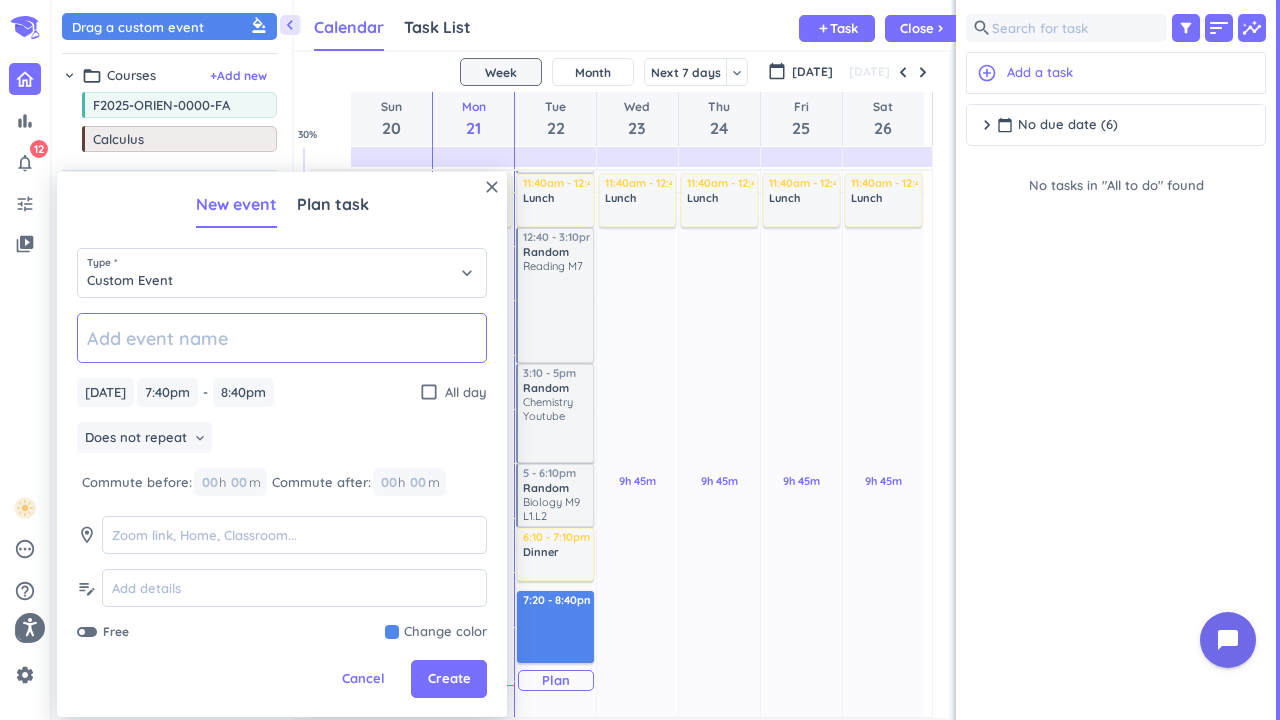 drag, startPoint x: 558, startPoint y: 611, endPoint x: 555, endPoint y: 593, distance: 18.248287 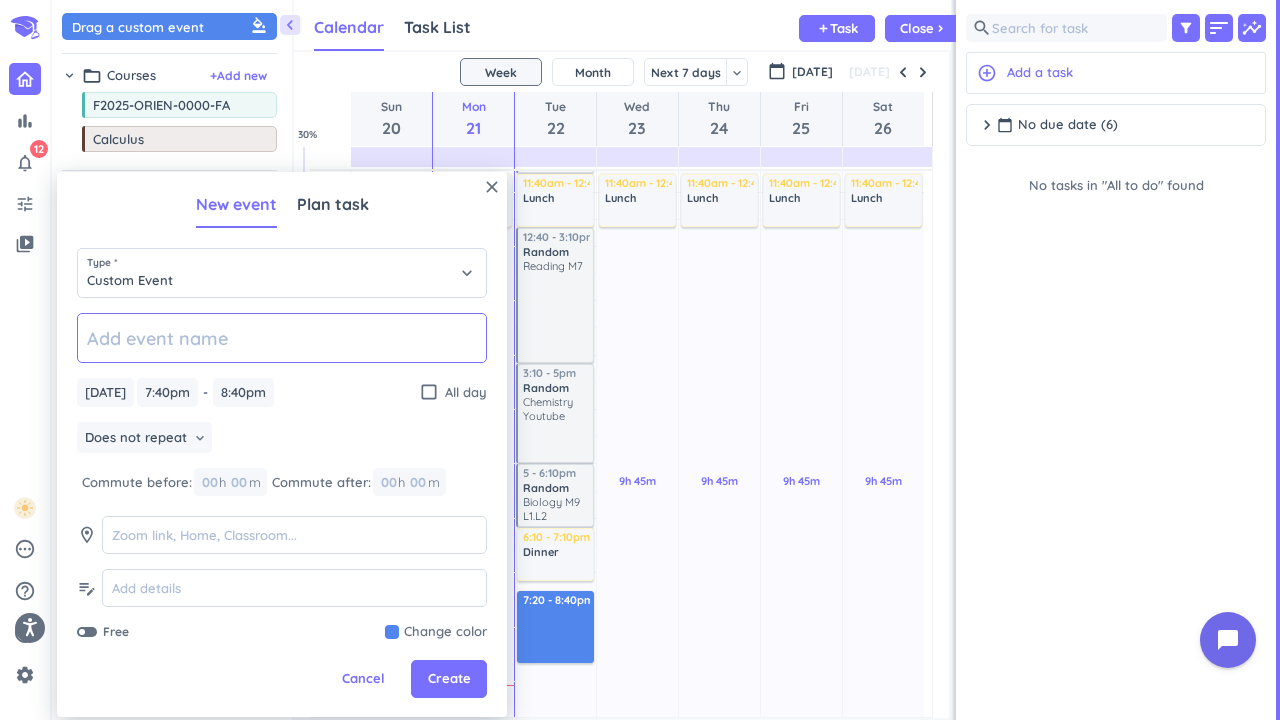click on "4h 10m Past due Plan 3h 15m Past due Plan Adjust Awake Time Adjust Awake Time 10:10 - 11:10am F2025-ORIEN-0000-FA delete_outline 11:10 - 11:40am Biology M8 more_vert 11:40am - 12:40pm Lunch delete_outline 12:40 - 3:10pm Random Reading M7 more_vert 3:10 - 5pm Random Chemistry Youtube more_vert 5 - 6:10pm Random Biology M9 L1.L2 more_vert 6:10 - 7:10pm Dinner delete_outline 7:40 - 8:40pm 7:20 - 8:40pm" at bounding box center (555, 409) 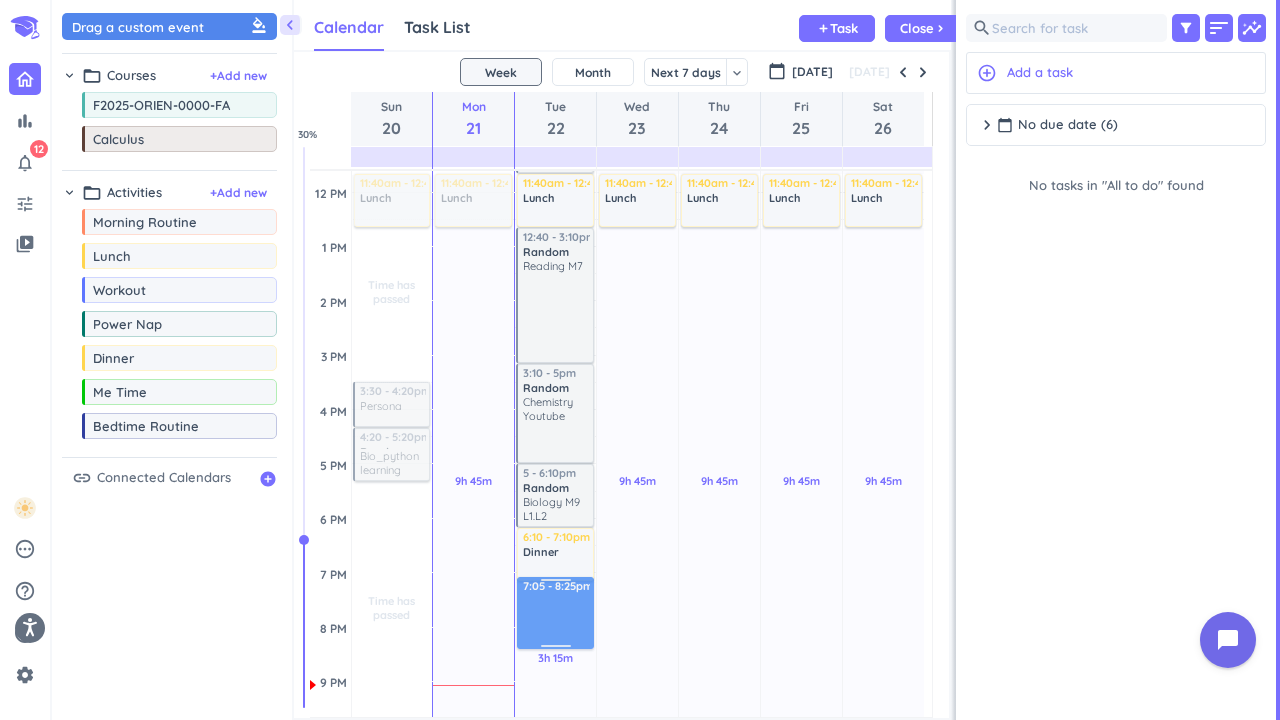 click on "4h 10m Past due Plan 3h 15m Past due Plan Adjust Awake Time Adjust Awake Time 10:10 - 11:10am F2025-ORIEN-0000-FA delete_outline 11:10 - 11:40am Biology M8 more_vert 11:40am - 12:40pm Lunch delete_outline 12:40 - 3:10pm Random Reading M7 more_vert 3:10 - 5pm Random Chemistry Youtube more_vert 5 - 6:10pm Random Biology M9 L1.L2 more_vert 6:10 - 7:10pm Dinner delete_outline 7:20 - 8:40pm 7:05 - 8:25pm" at bounding box center (555, 409) 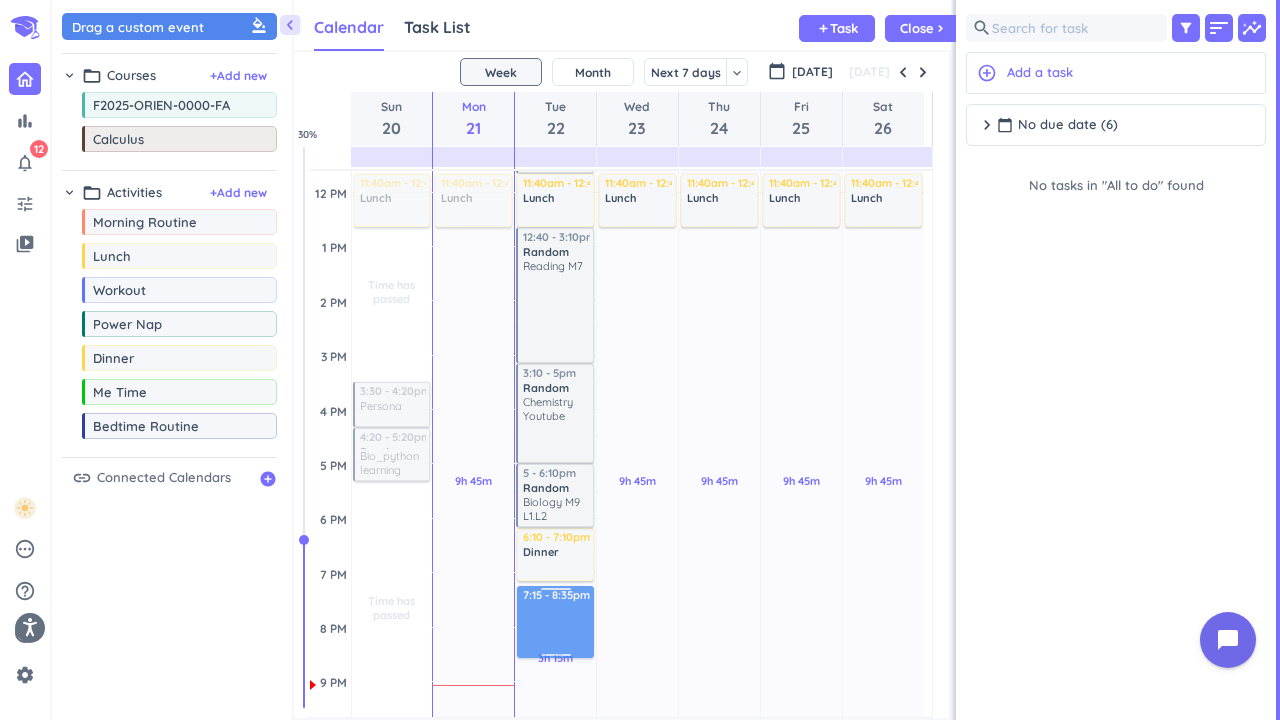 drag, startPoint x: 563, startPoint y: 607, endPoint x: 547, endPoint y: 607, distance: 16 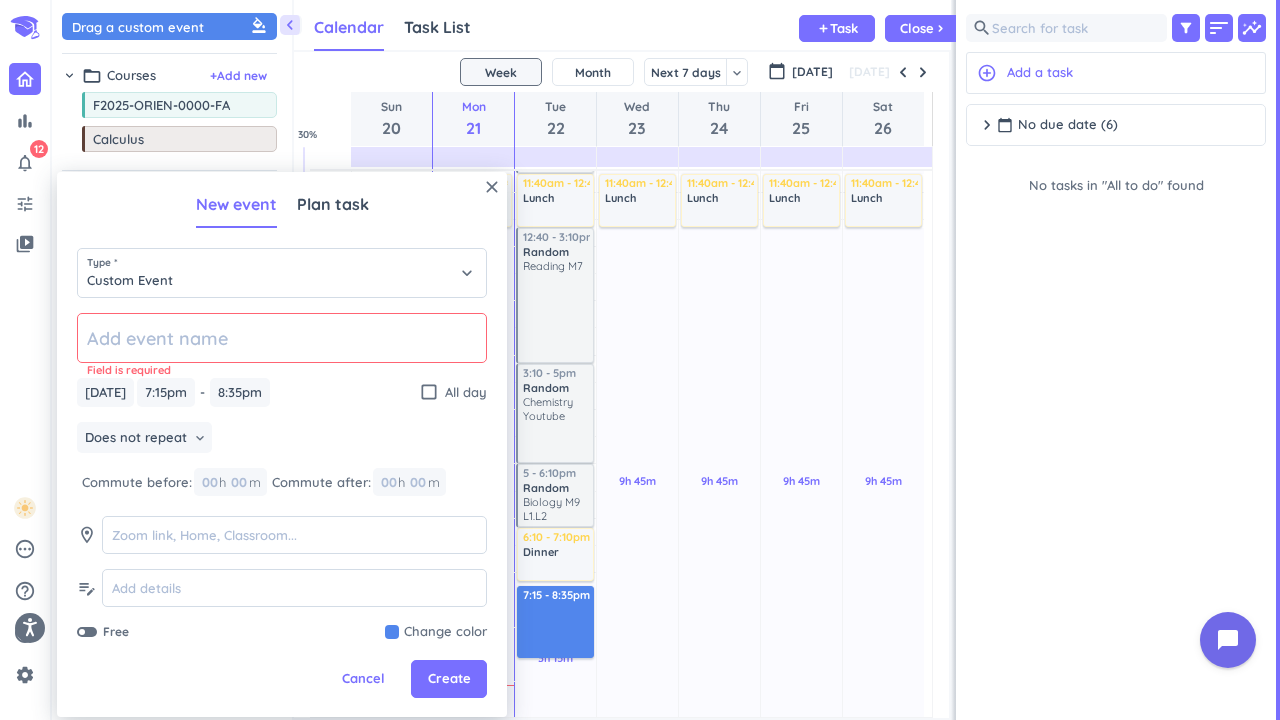 click 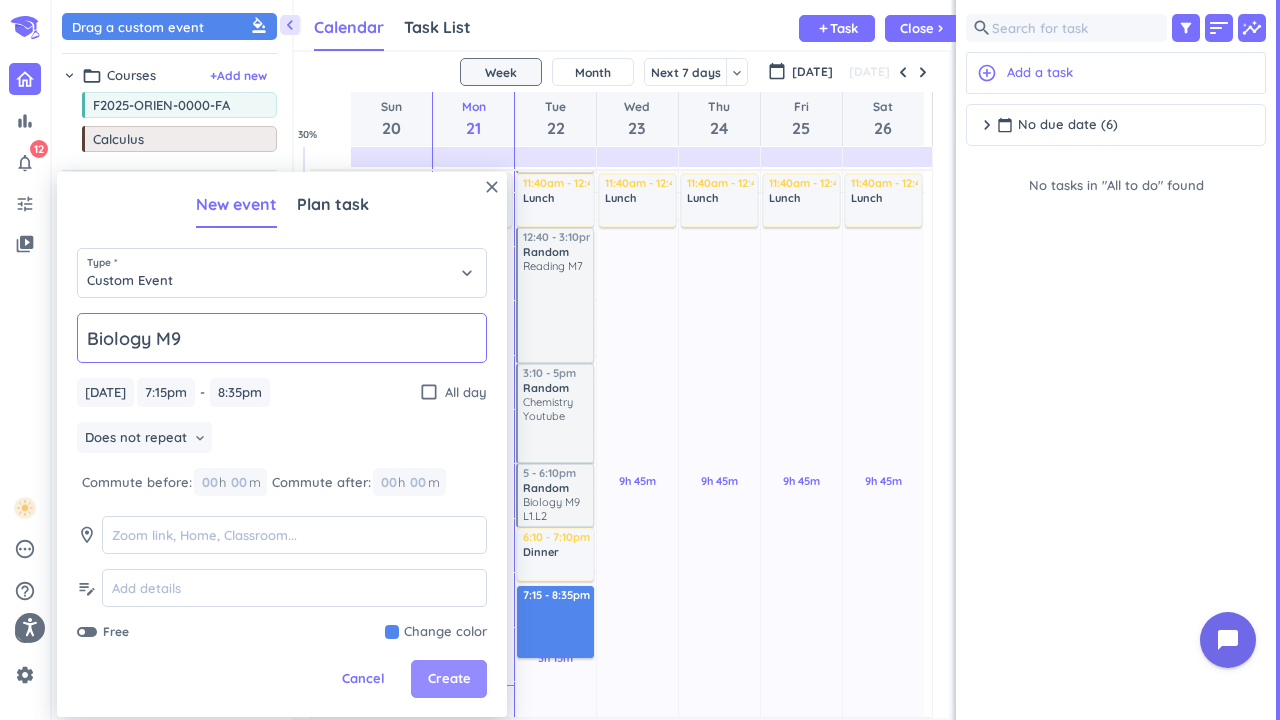 type on "Biology M9" 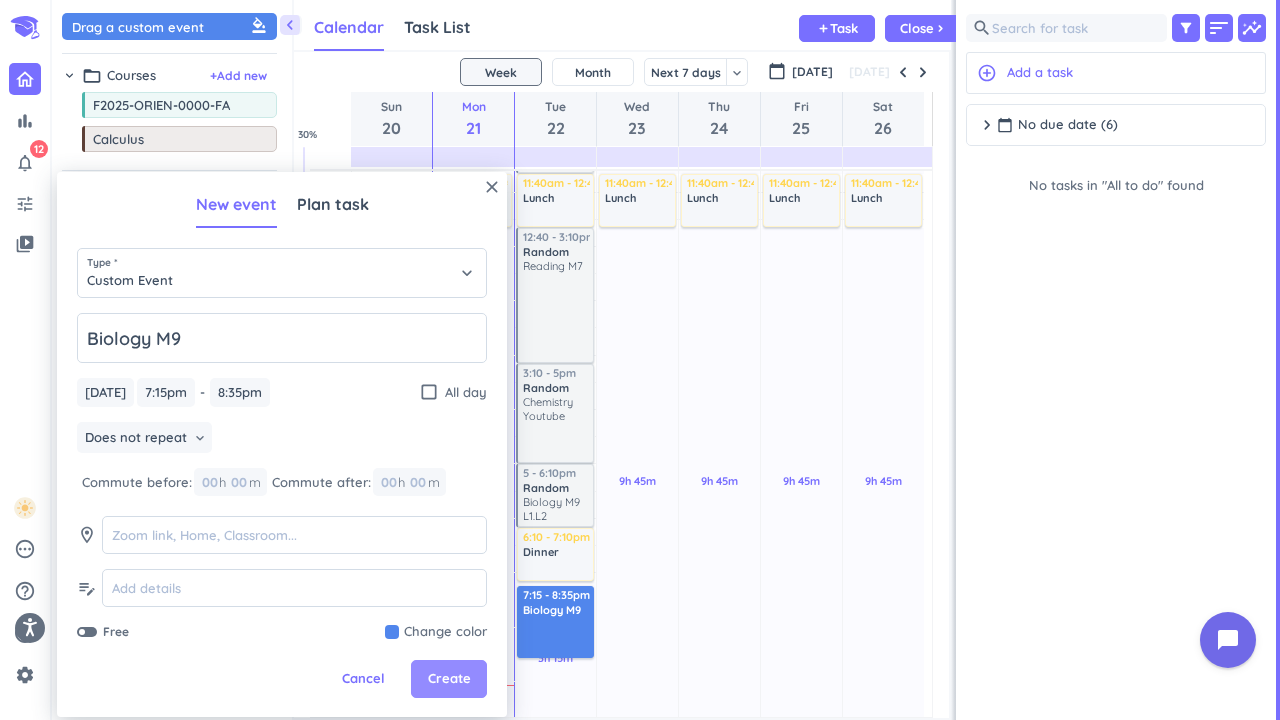 click on "Create" at bounding box center (449, 679) 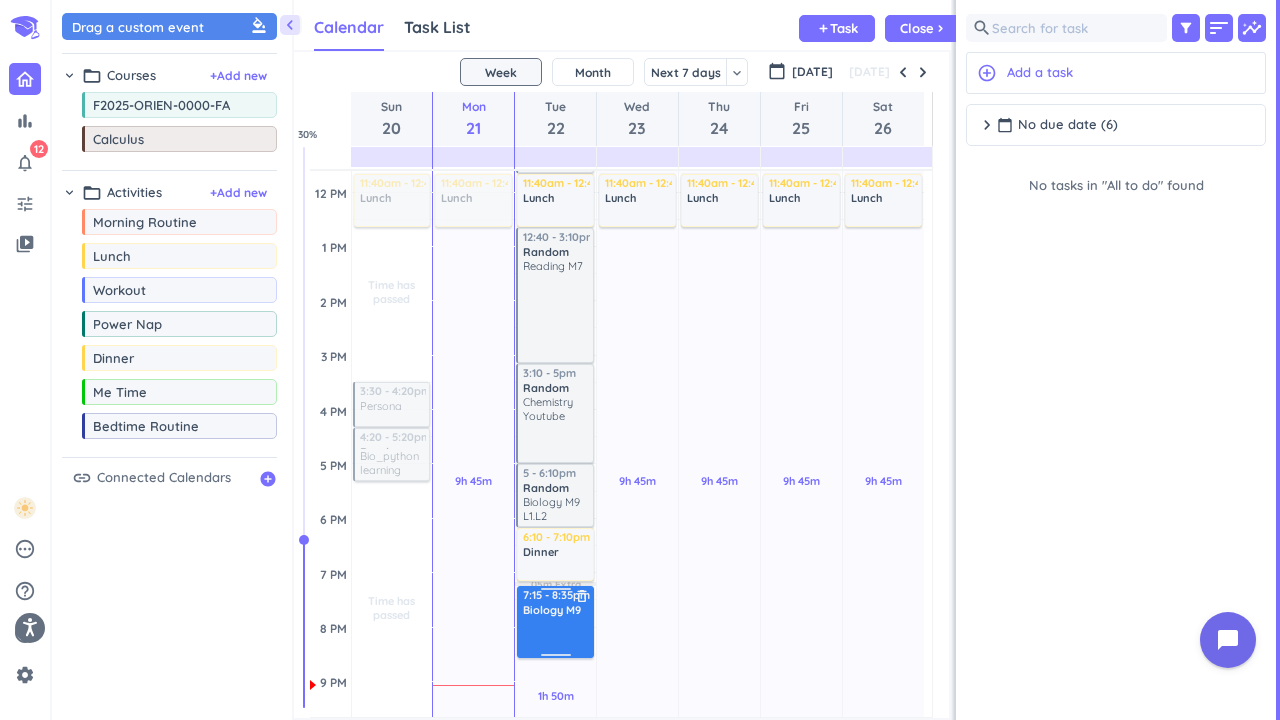 click on "7:15 - 8:35pm" at bounding box center (556, 595) 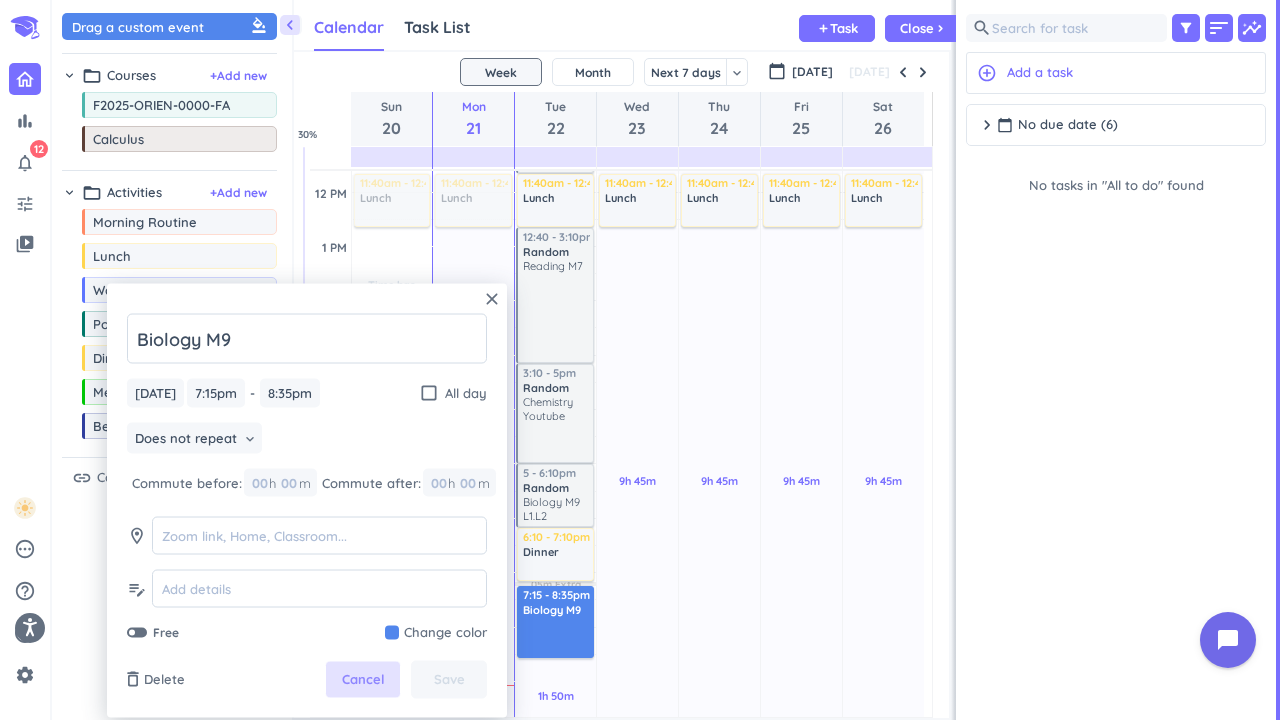 click on "Cancel" at bounding box center [363, 680] 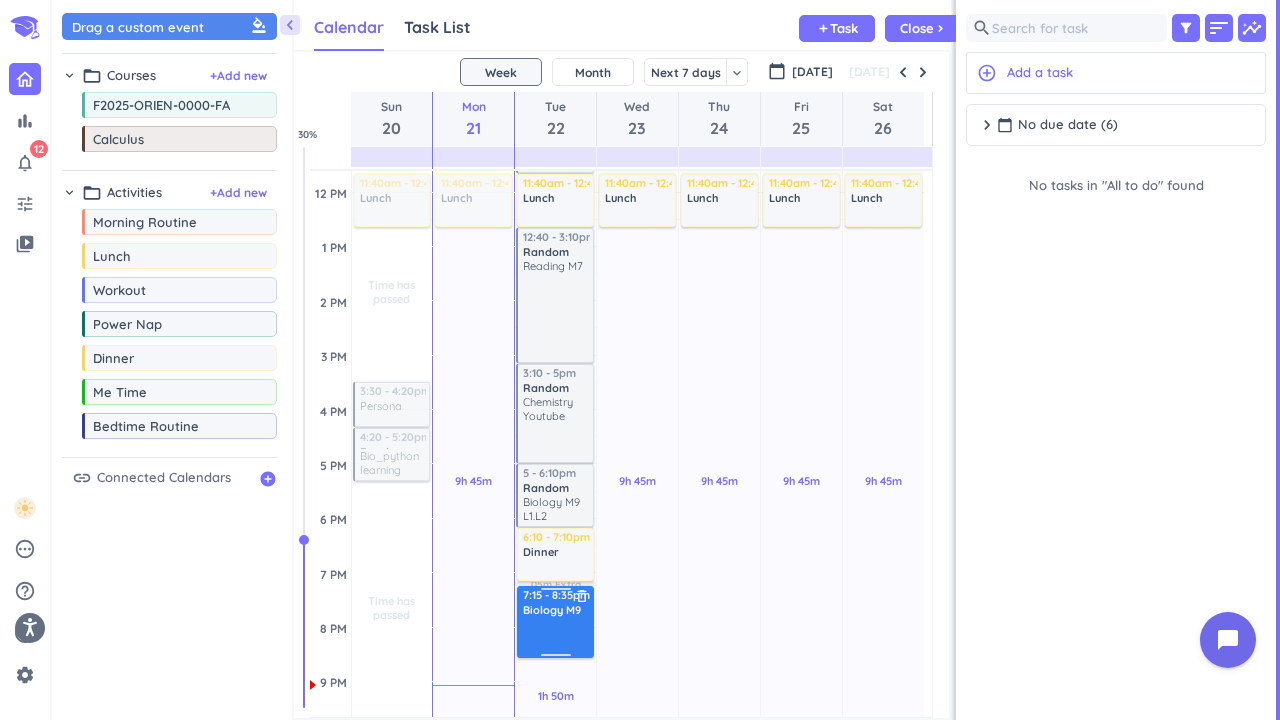 click at bounding box center (556, 636) 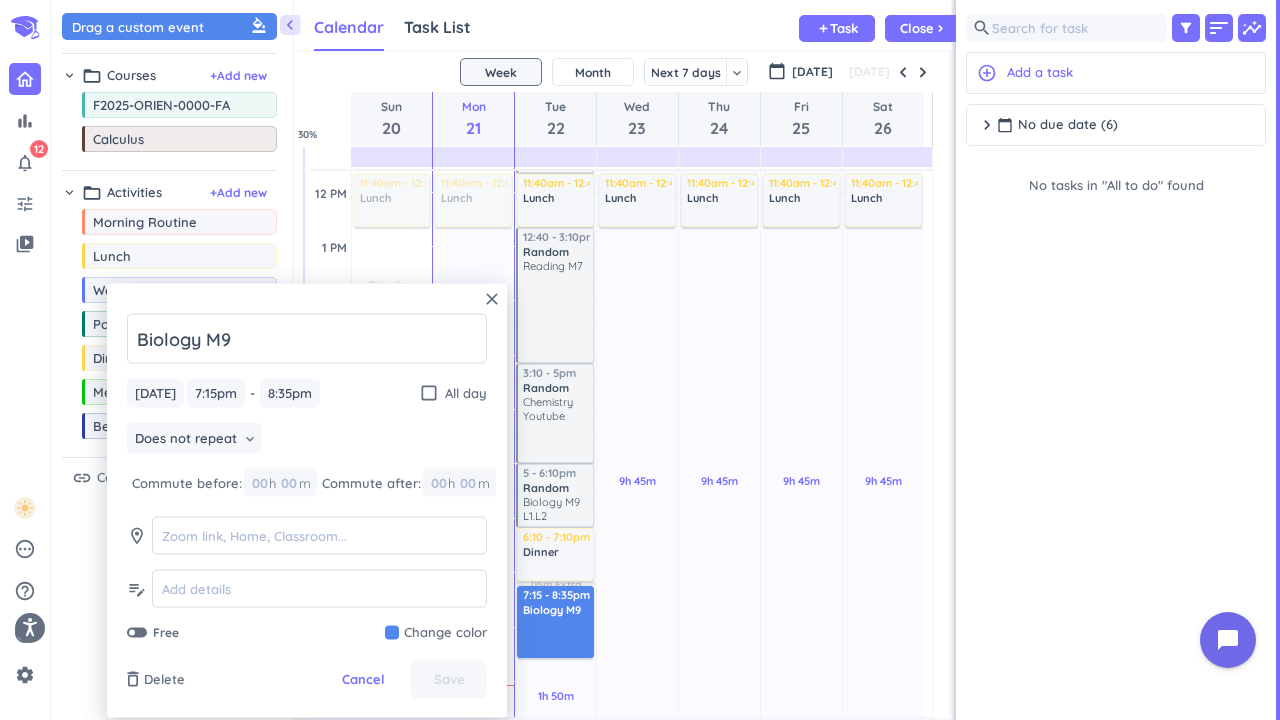 click on "Delete" at bounding box center (164, 680) 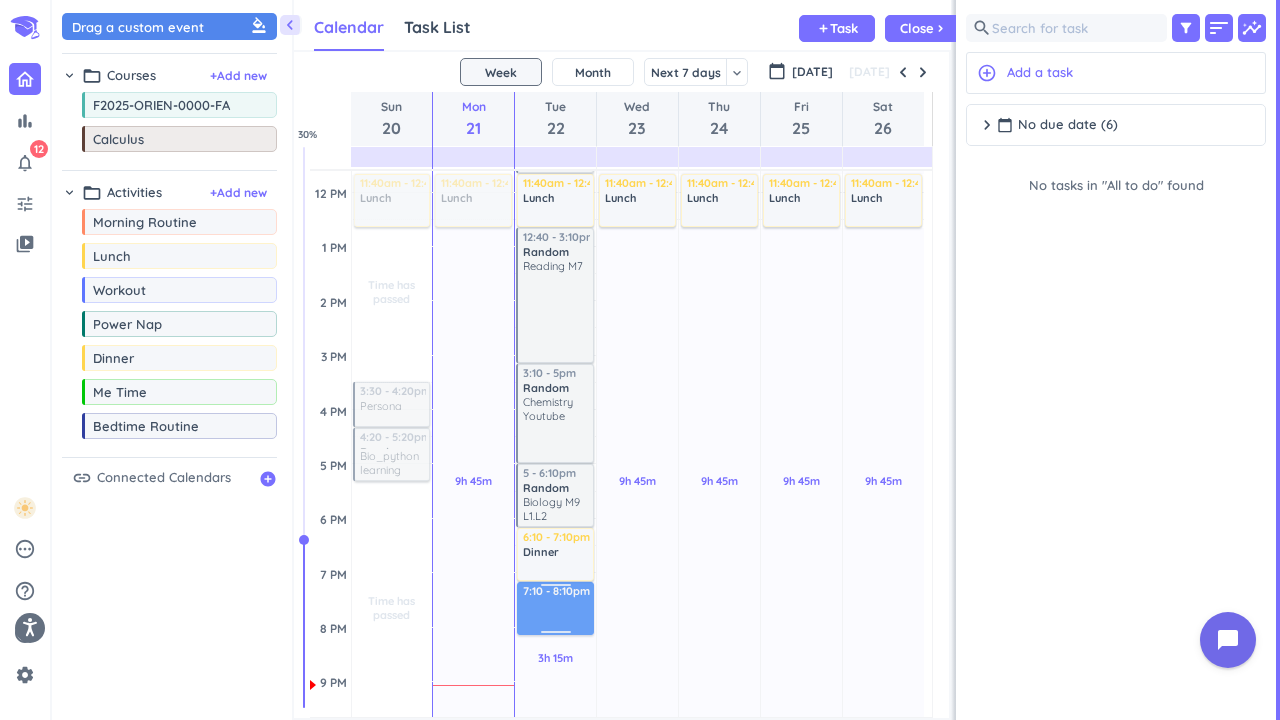 drag, startPoint x: 544, startPoint y: 619, endPoint x: 541, endPoint y: 604, distance: 15.297058 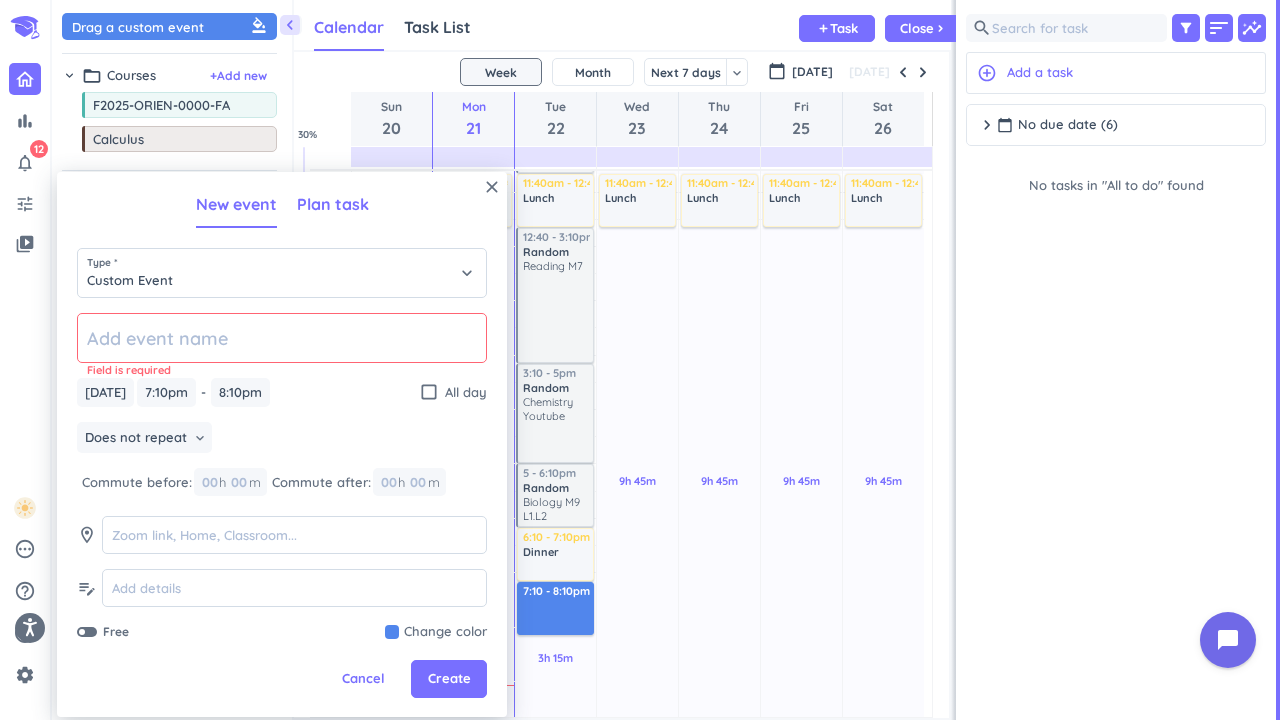 click on "Plan task" at bounding box center (333, 205) 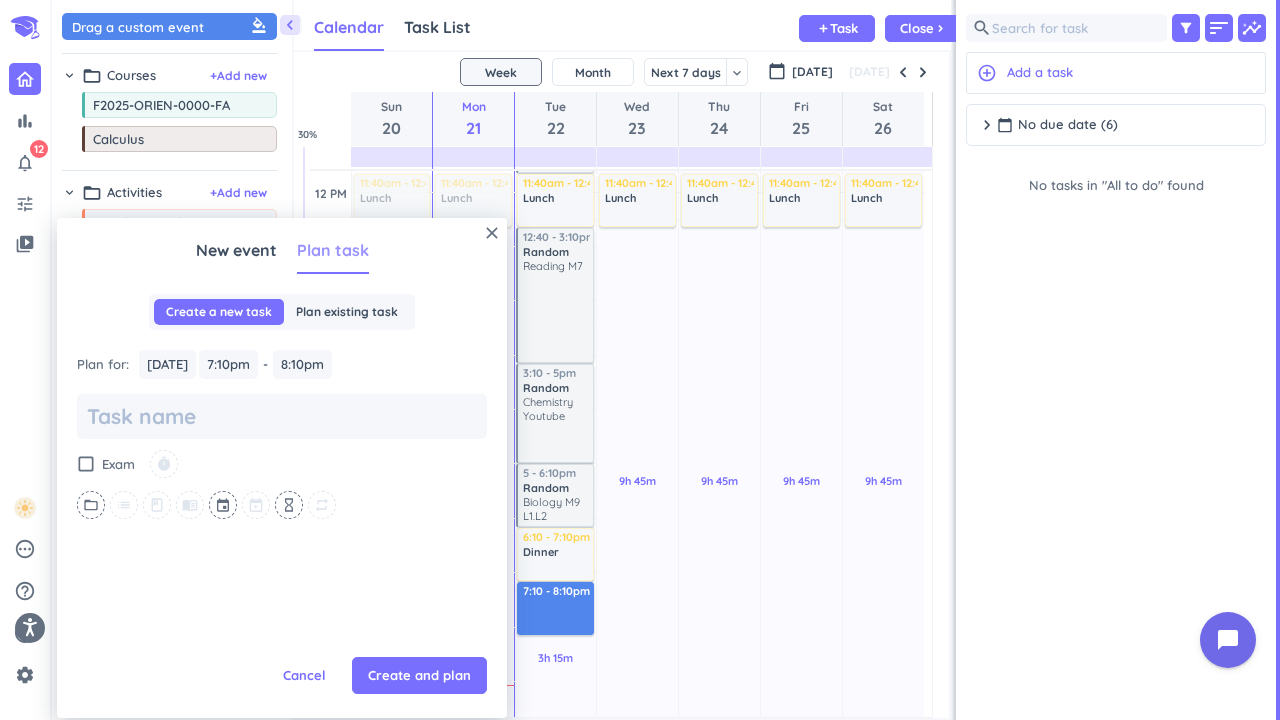 scroll, scrollTop: 0, scrollLeft: 0, axis: both 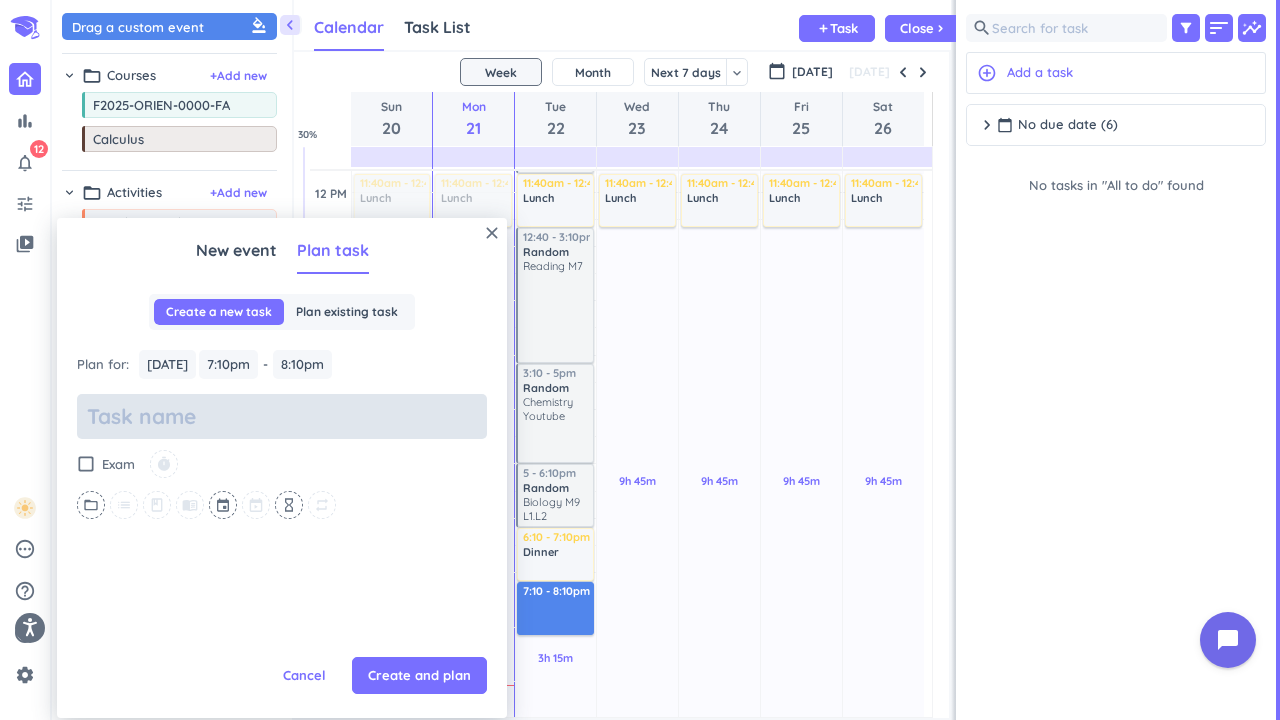 type on "x" 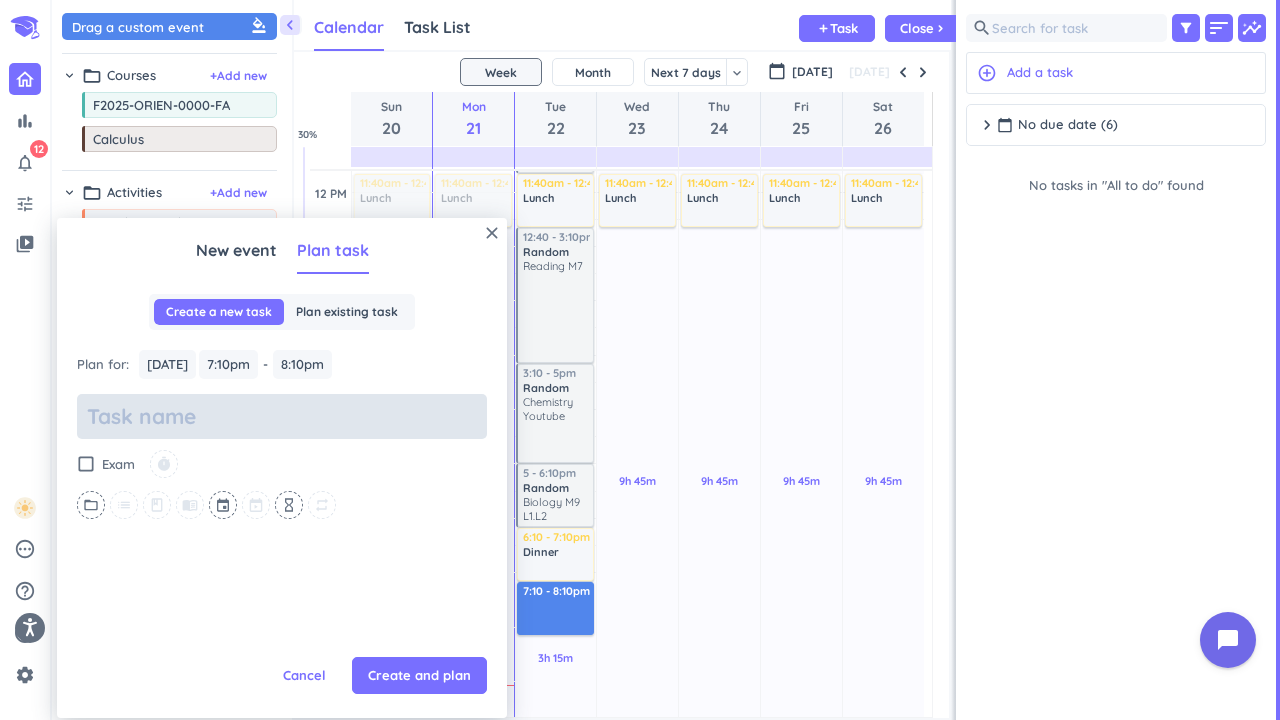 type on "B" 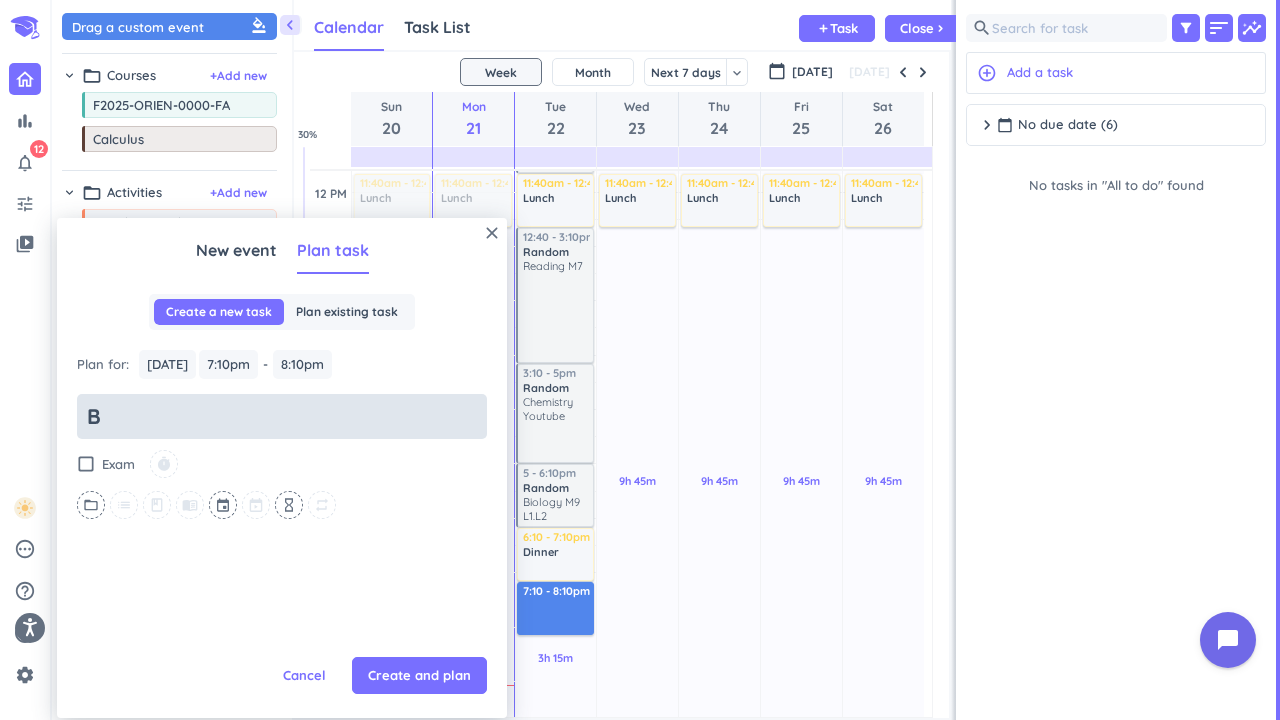 type on "x" 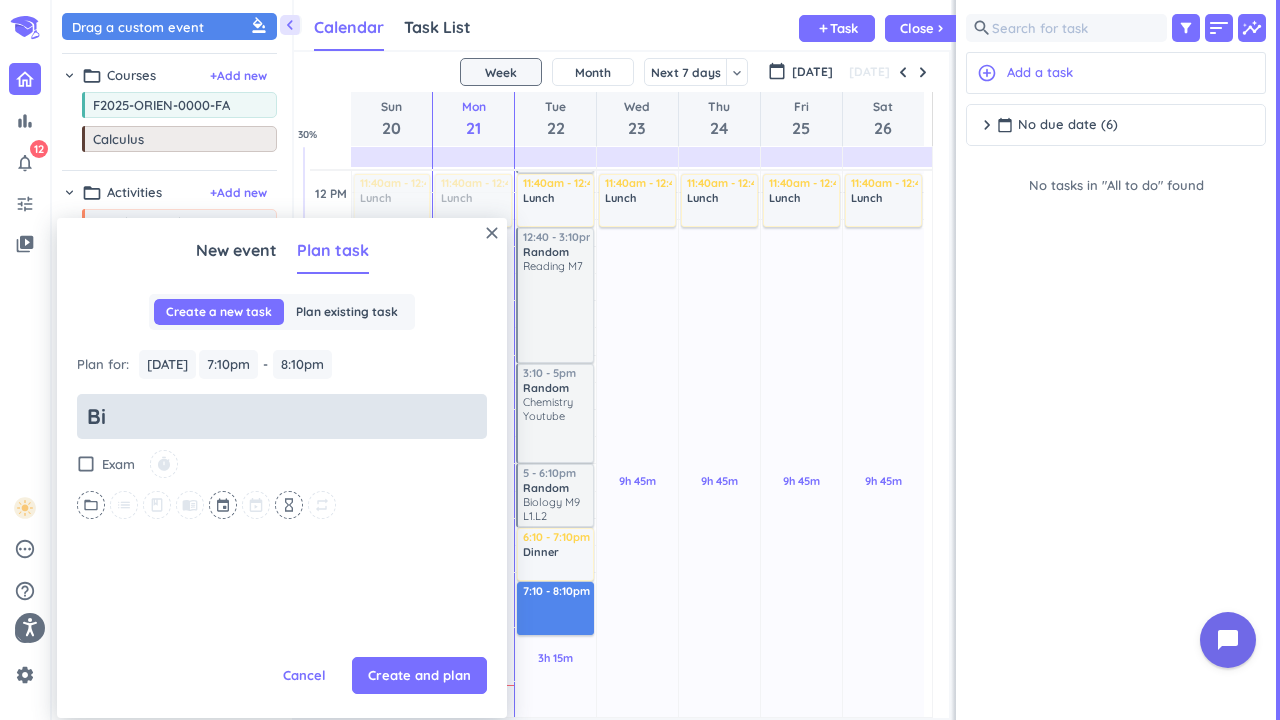 type on "x" 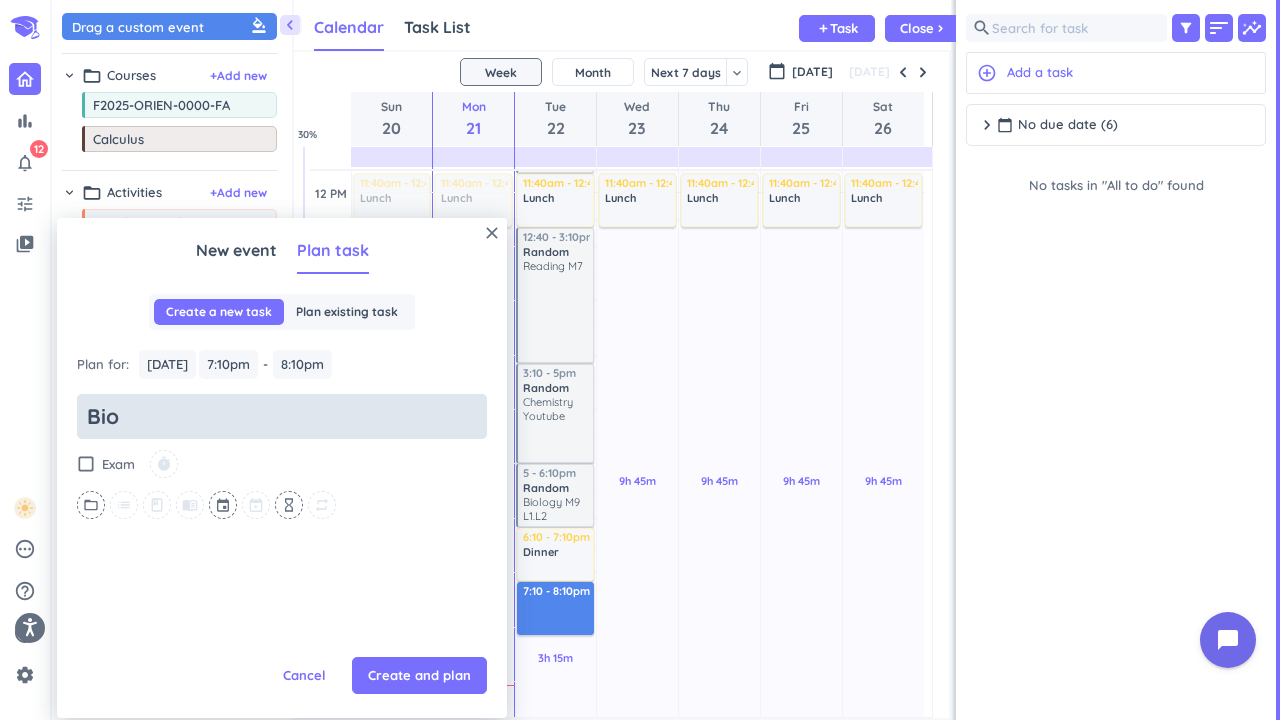 type on "x" 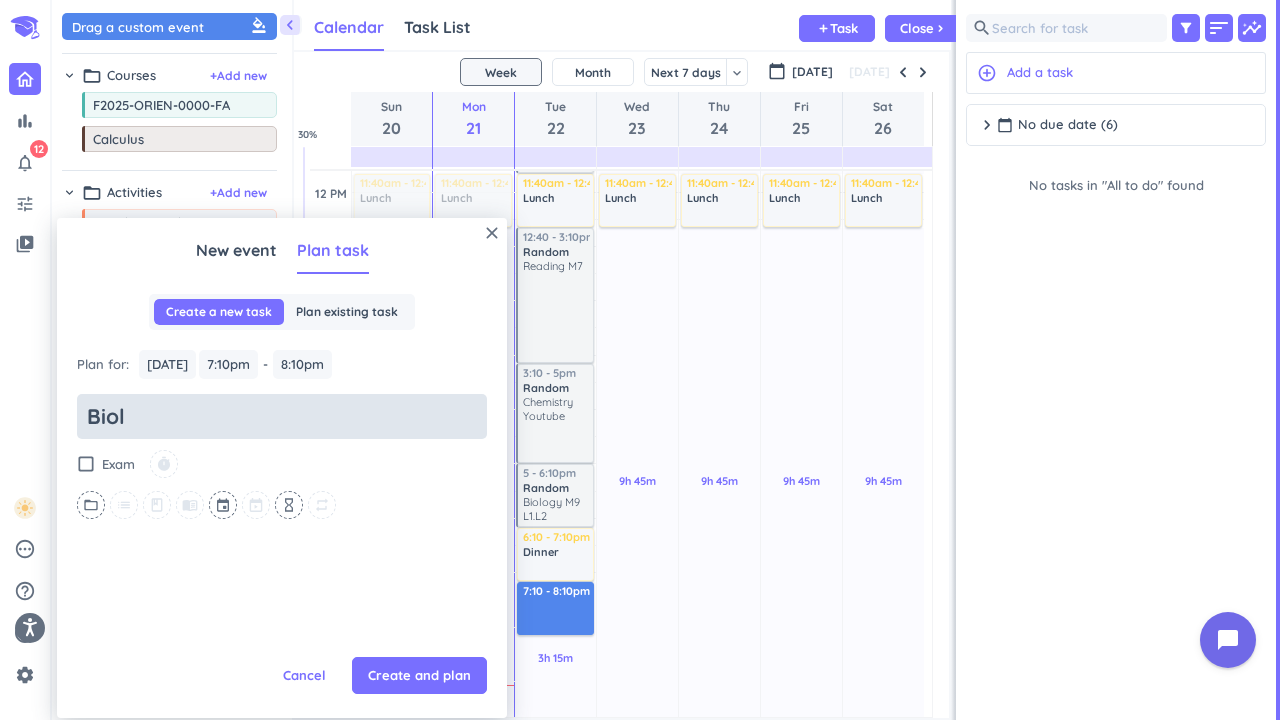 type on "x" 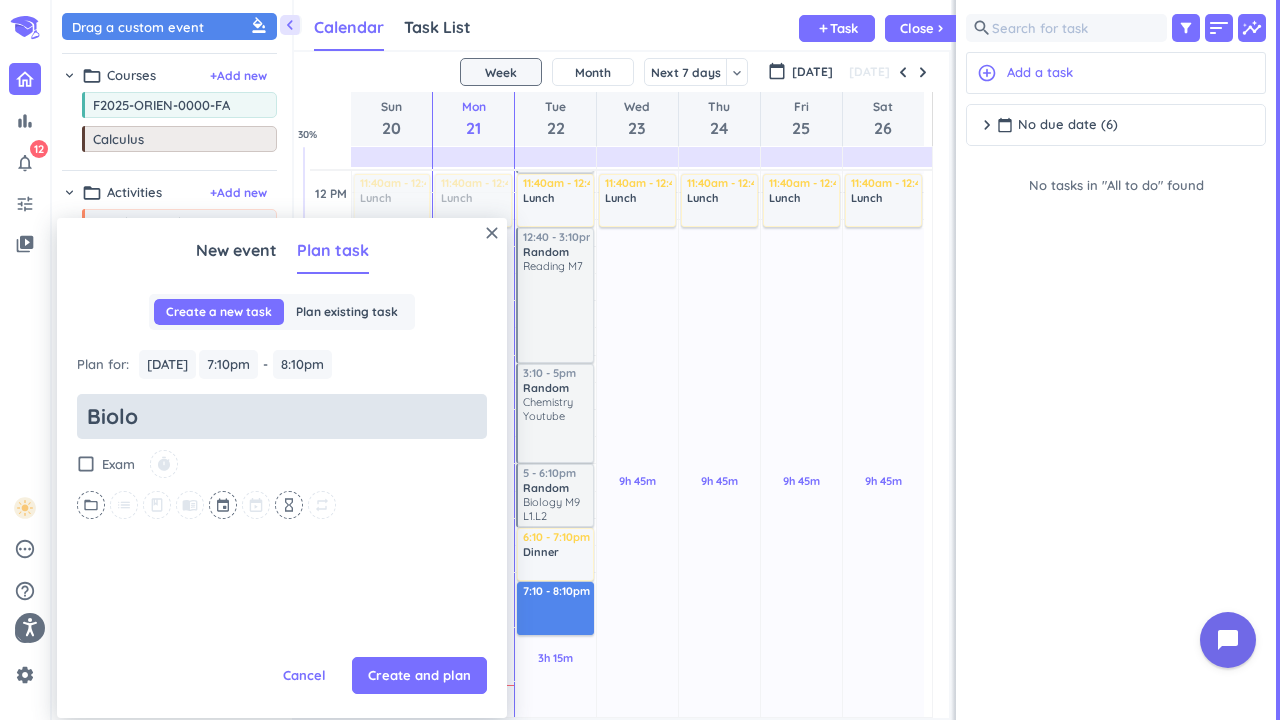 type on "x" 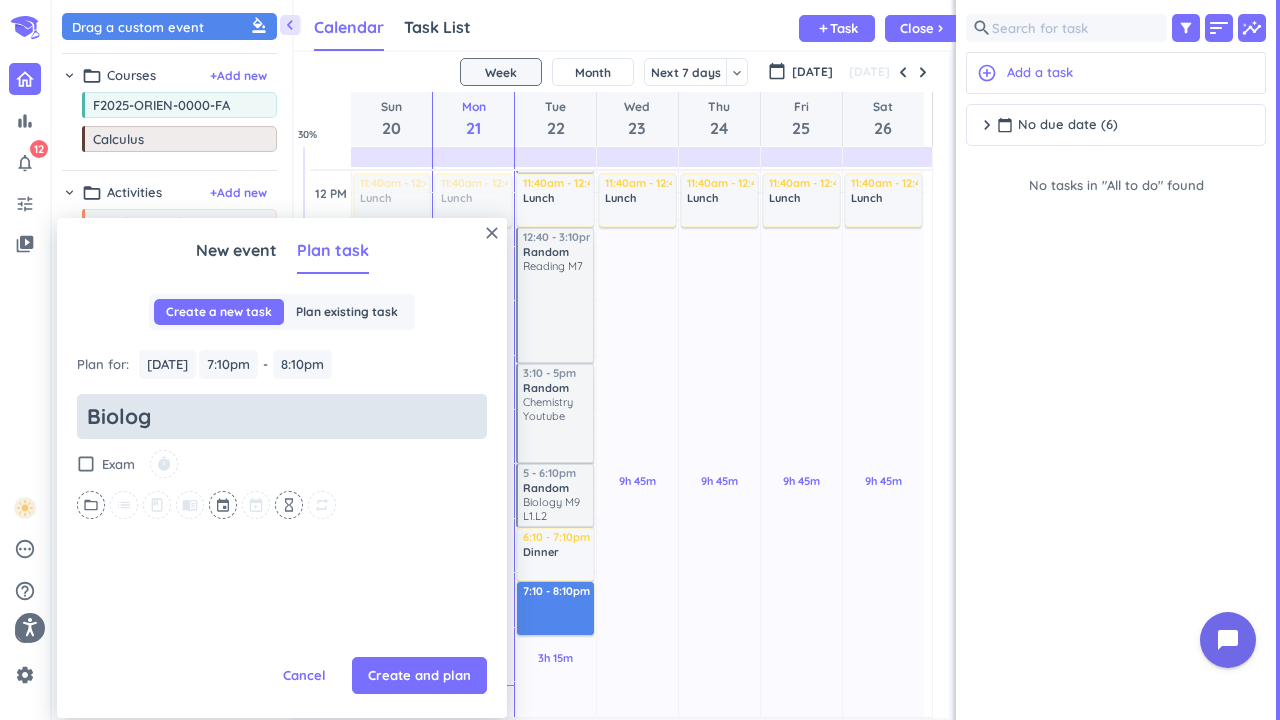 type on "x" 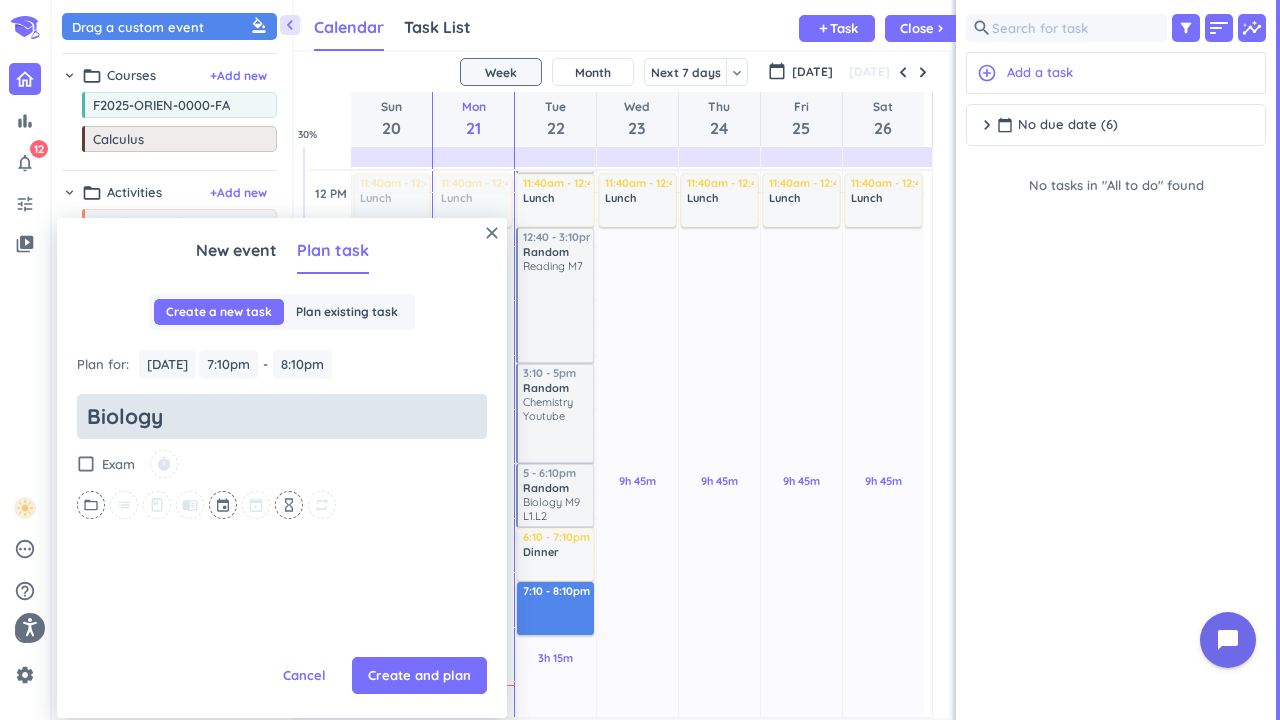 type on "x" 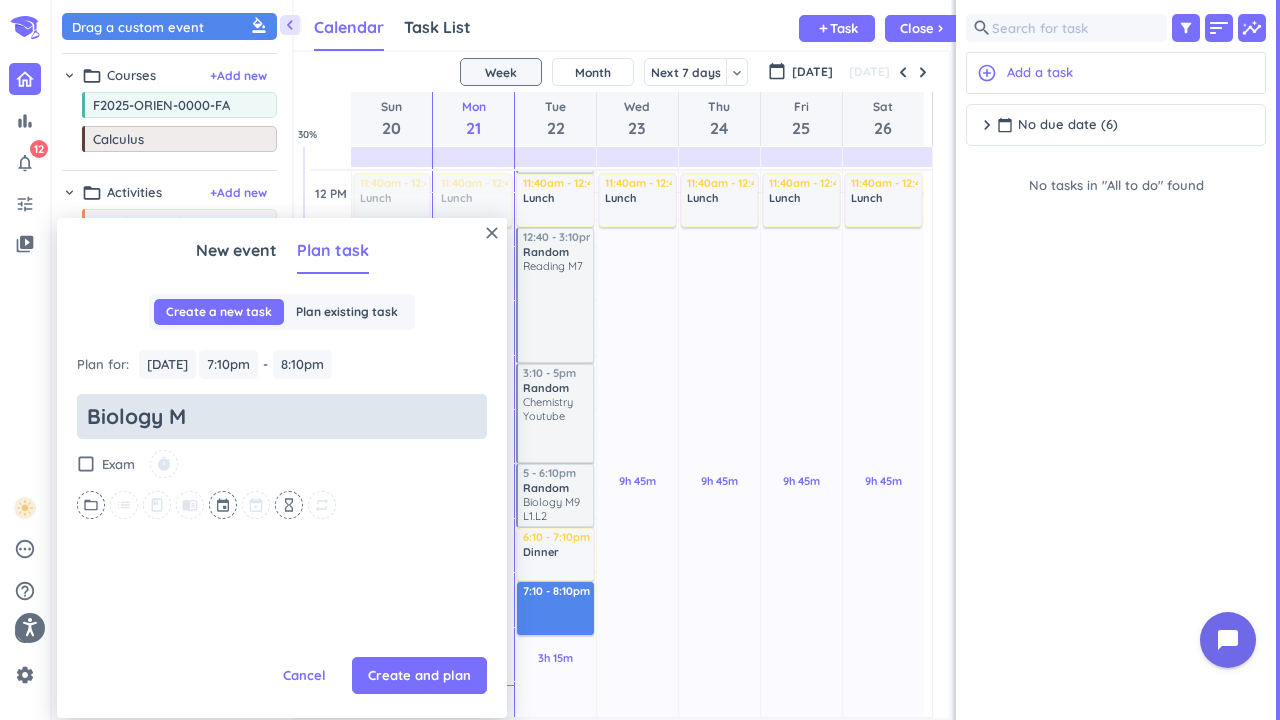 type on "x" 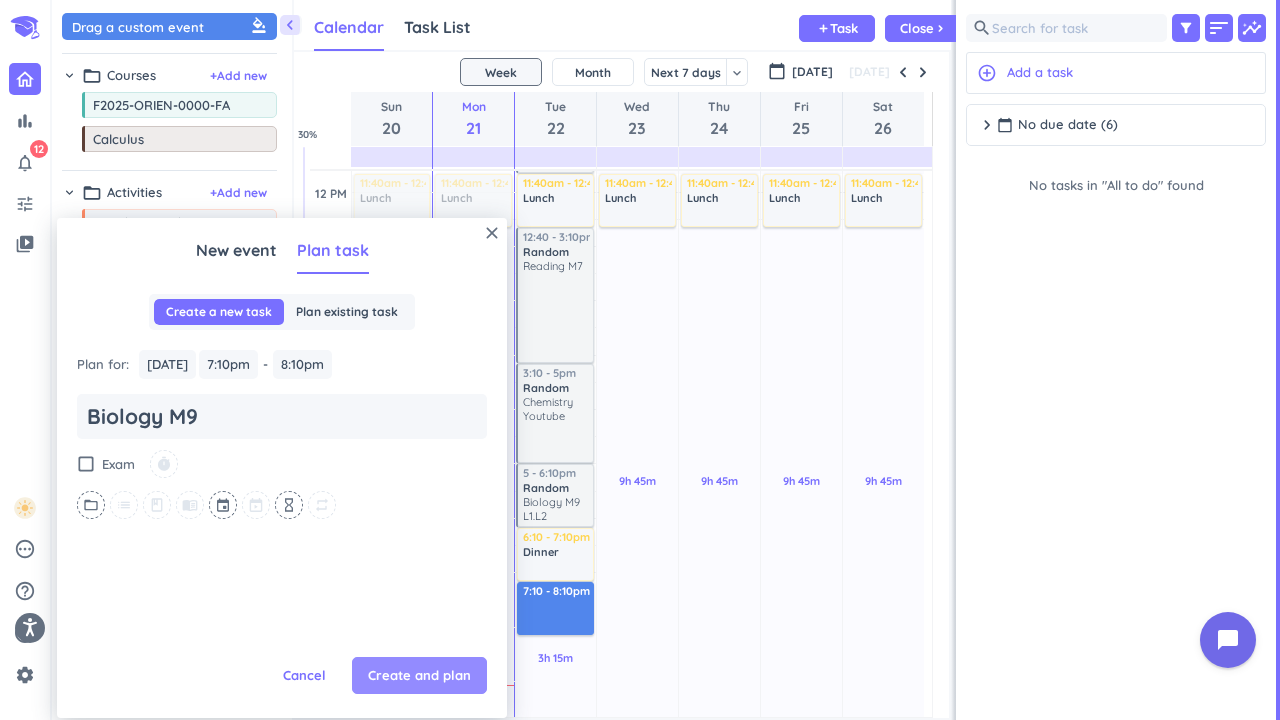 type on "Biology M9" 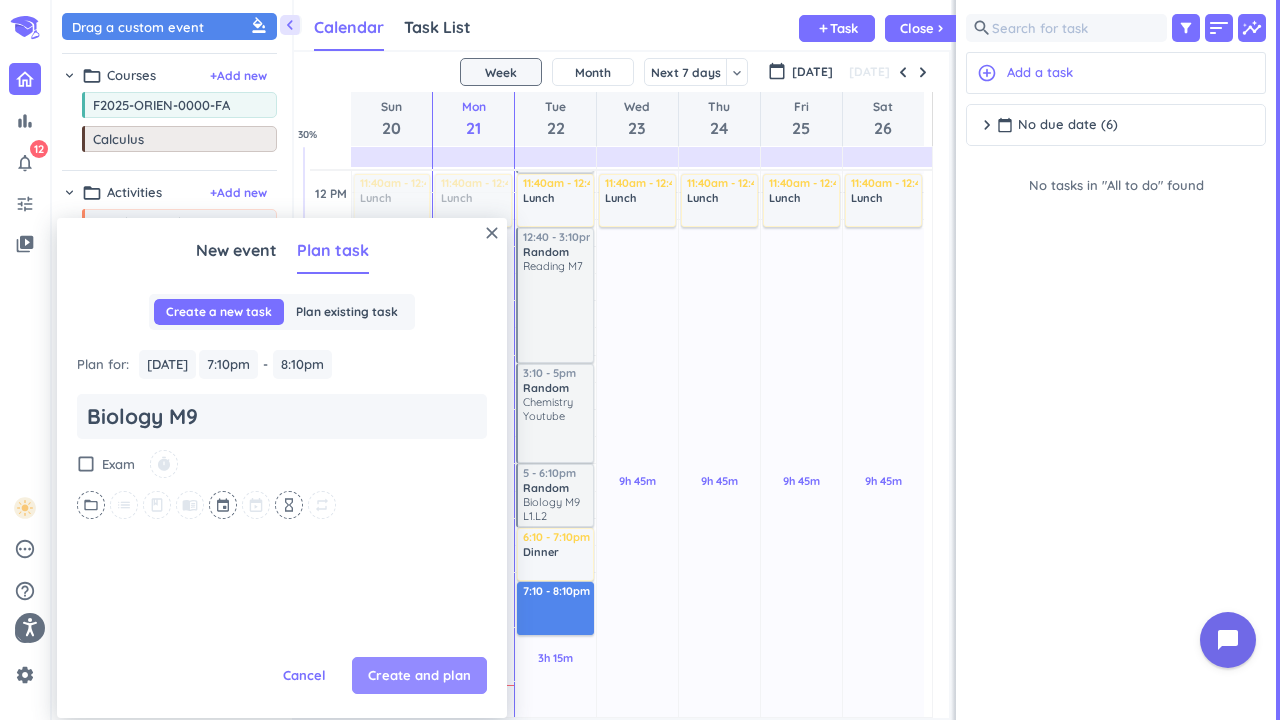 click on "Create and plan" at bounding box center (419, 676) 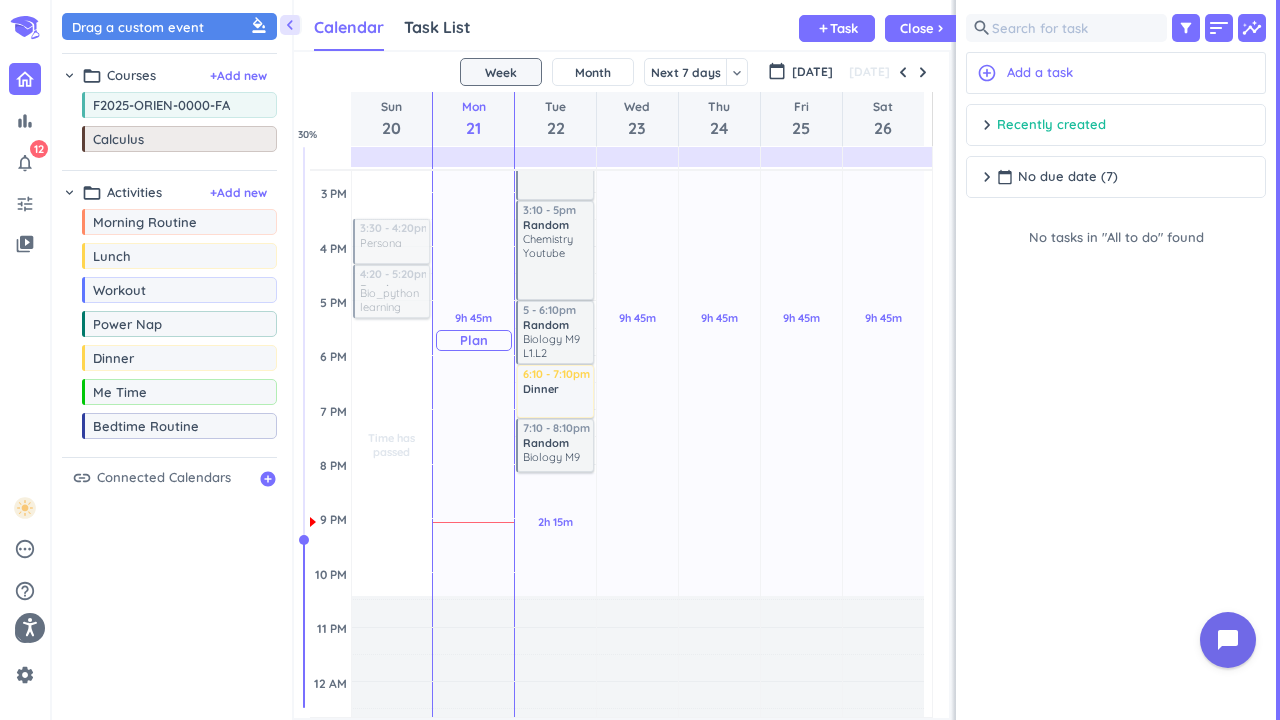 scroll, scrollTop: 714, scrollLeft: 0, axis: vertical 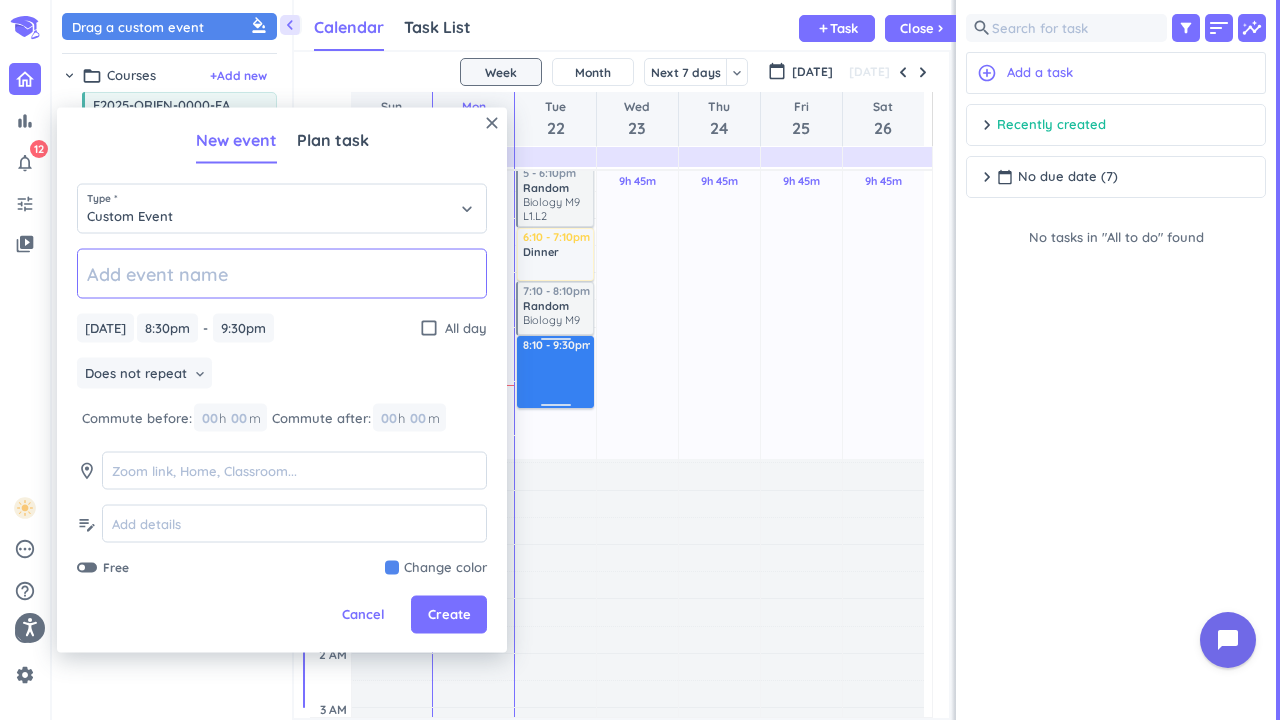 drag, startPoint x: 554, startPoint y: 363, endPoint x: 558, endPoint y: 343, distance: 20.396078 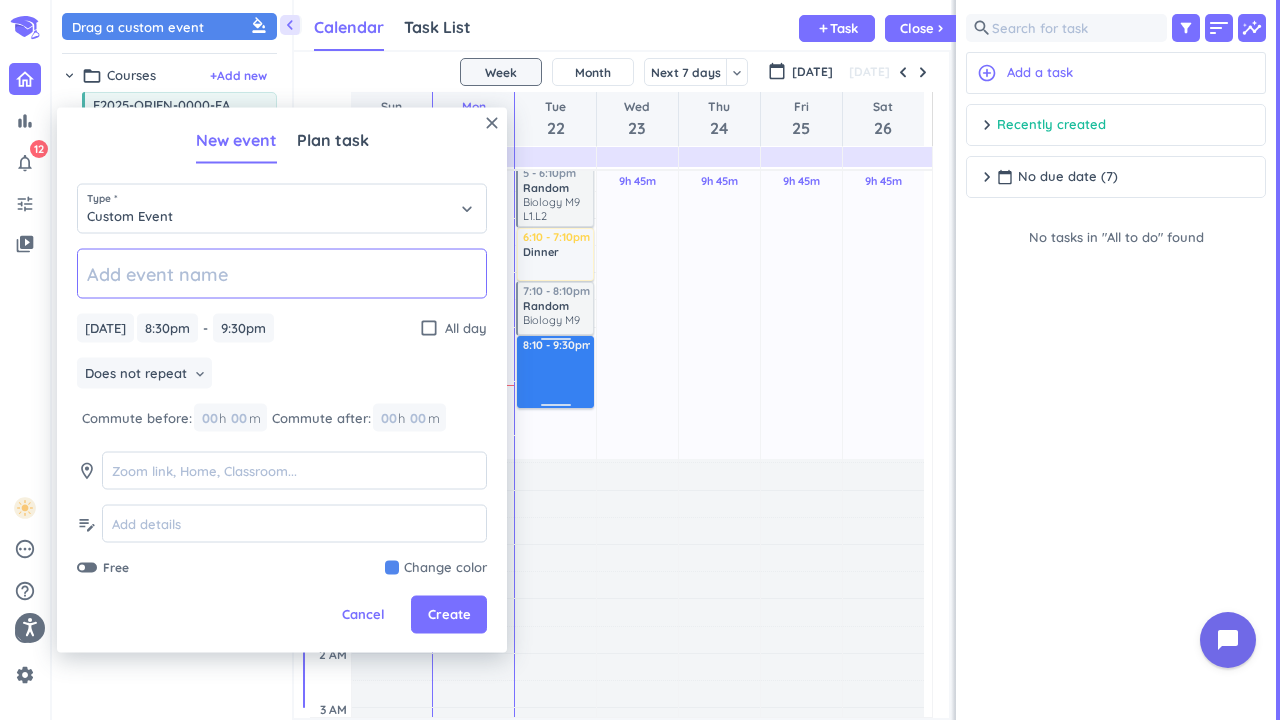 click on "4h 10m Past due Plan 2h 15m Past due Plan Adjust Awake Time Adjust Awake Time 10:10 - 11:10am F2025-ORIEN-0000-FA delete_outline 11:10 - 11:40am Biology M8 more_vert 11:40am - 12:40pm Lunch delete_outline 12:40 - 3:10pm Random Reading M7 more_vert 3:10 - 5pm Random Chemistry Youtube more_vert 5 - 6:10pm Random Biology M9 L1.L2 more_vert 6:10 - 7:10pm Dinner delete_outline 7:10 - 8:10pm Random Biology M9 more_vert 8:30 - 9:30pm 8:10 - 9:30pm" at bounding box center [555, 109] 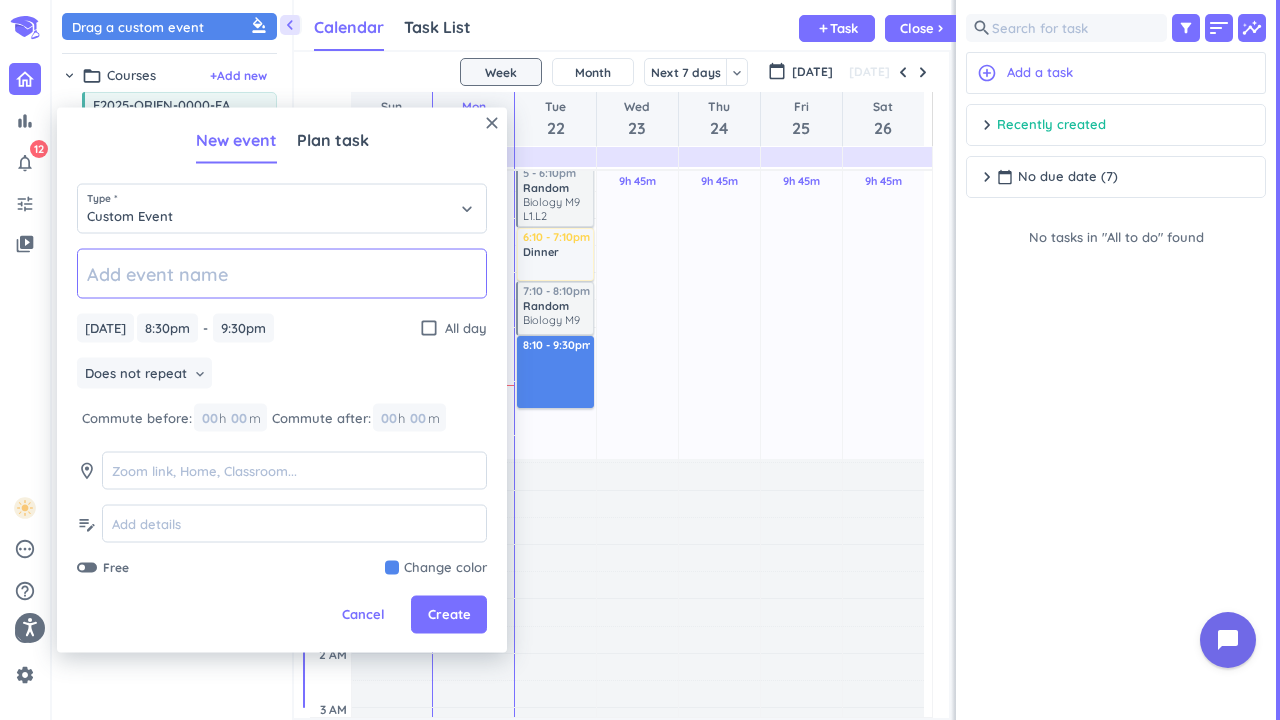 type on "8:10pm" 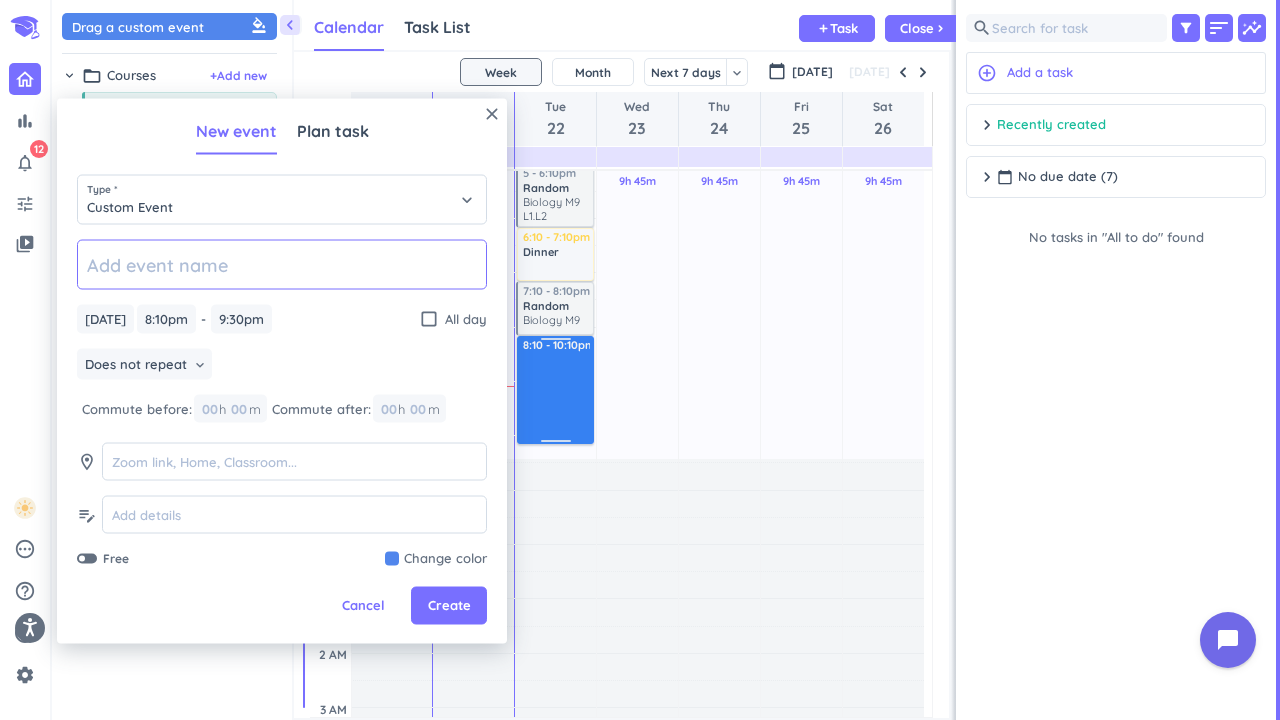 drag, startPoint x: 550, startPoint y: 406, endPoint x: 549, endPoint y: 443, distance: 37.01351 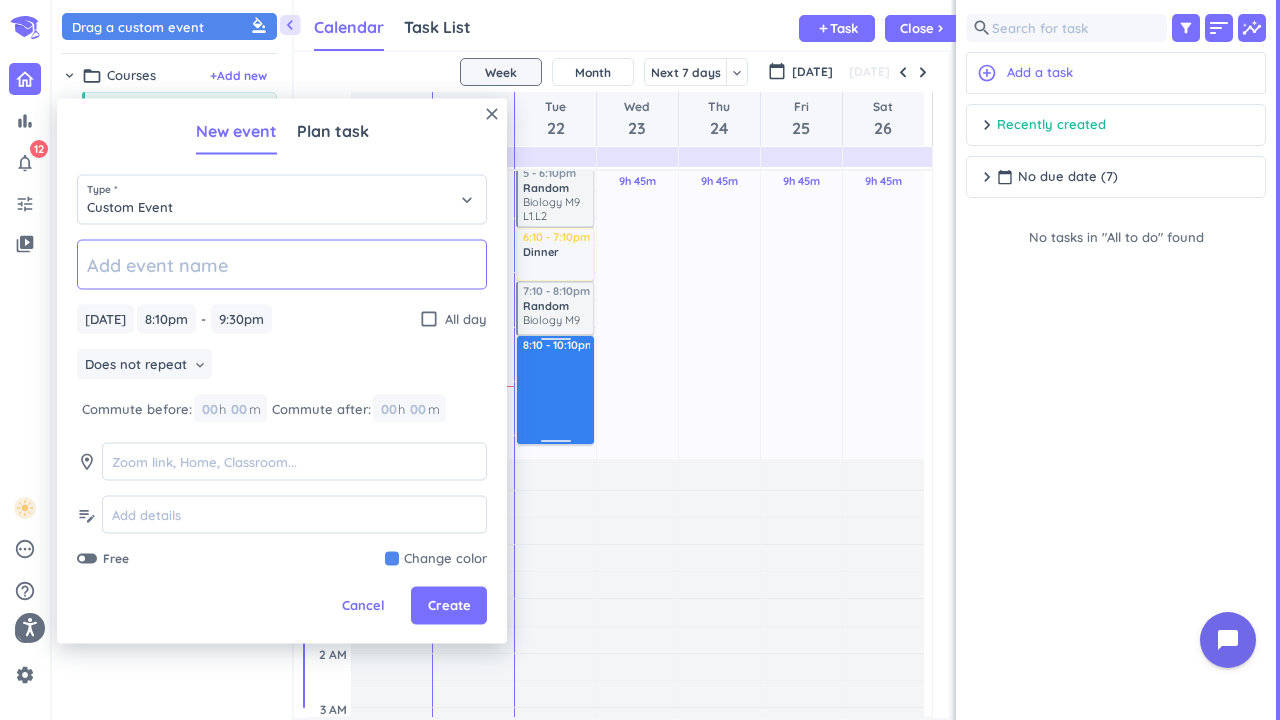 click on "4h 10m Past due Plan 2h 15m Past due Plan Adjust Awake Time Adjust Awake Time 10:10 - 11:10am F2025-ORIEN-0000-FA delete_outline 11:10 - 11:40am Biology M8 more_vert 11:40am - 12:40pm Lunch delete_outline 12:40 - 3:10pm Random Reading M7 more_vert 3:10 - 5pm Random Chemistry Youtube more_vert 5 - 6:10pm Random Biology M9 L1.L2 more_vert 6:10 - 7:10pm Dinner delete_outline 7:10 - 8:10pm Random Biology M9 more_vert 8:10 - 9:30pm 8:10 - 10:10pm" at bounding box center (555, 109) 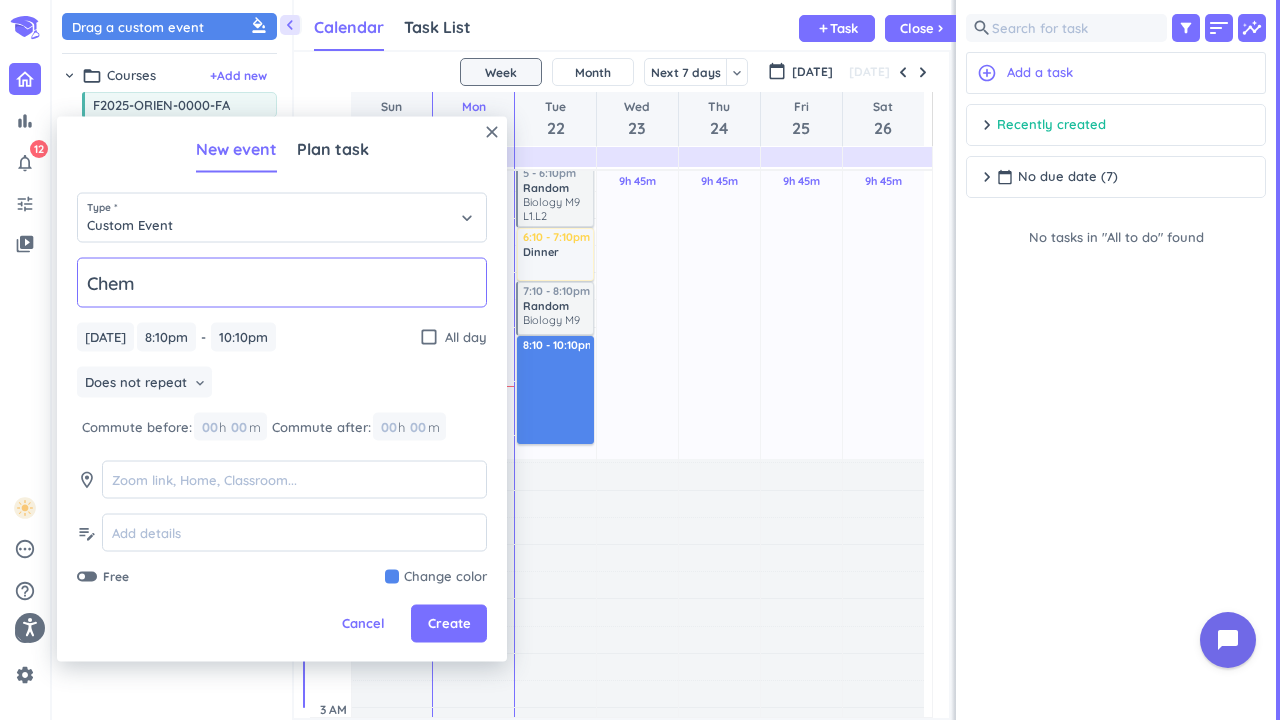 type on "Chem" 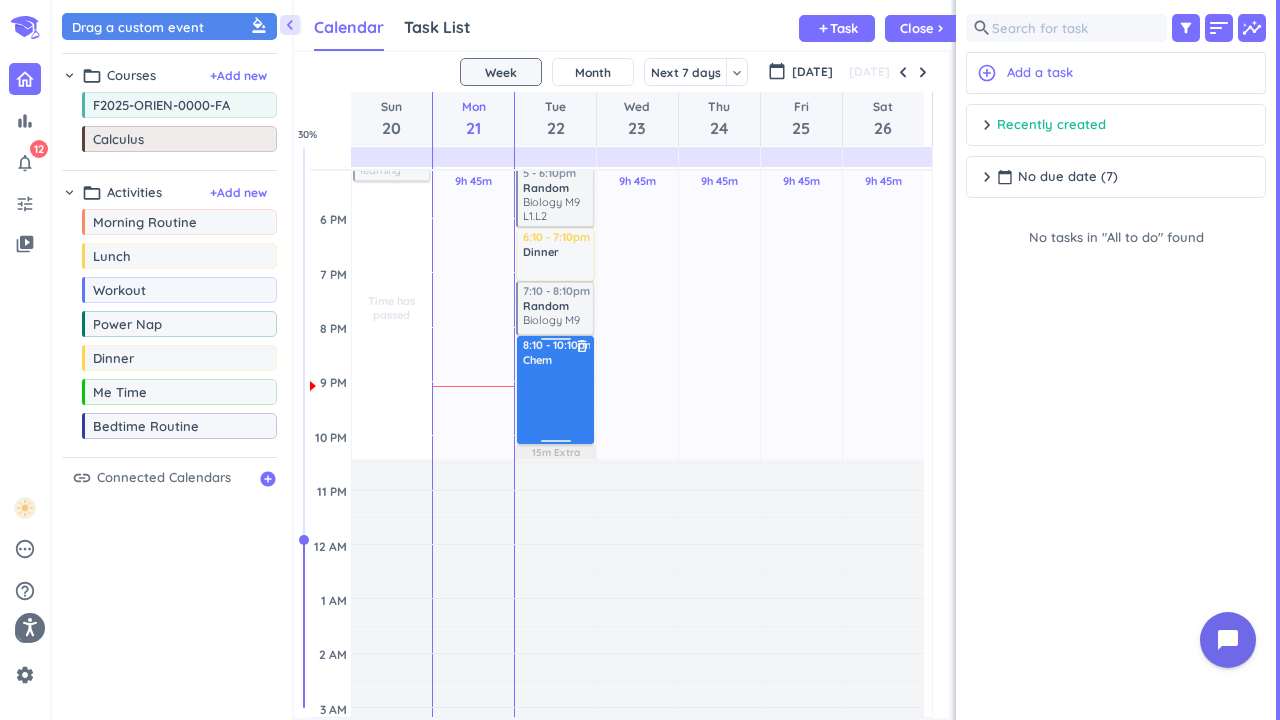 click on "8:10 - 10:10pm Chem delete_outline" at bounding box center [555, 390] 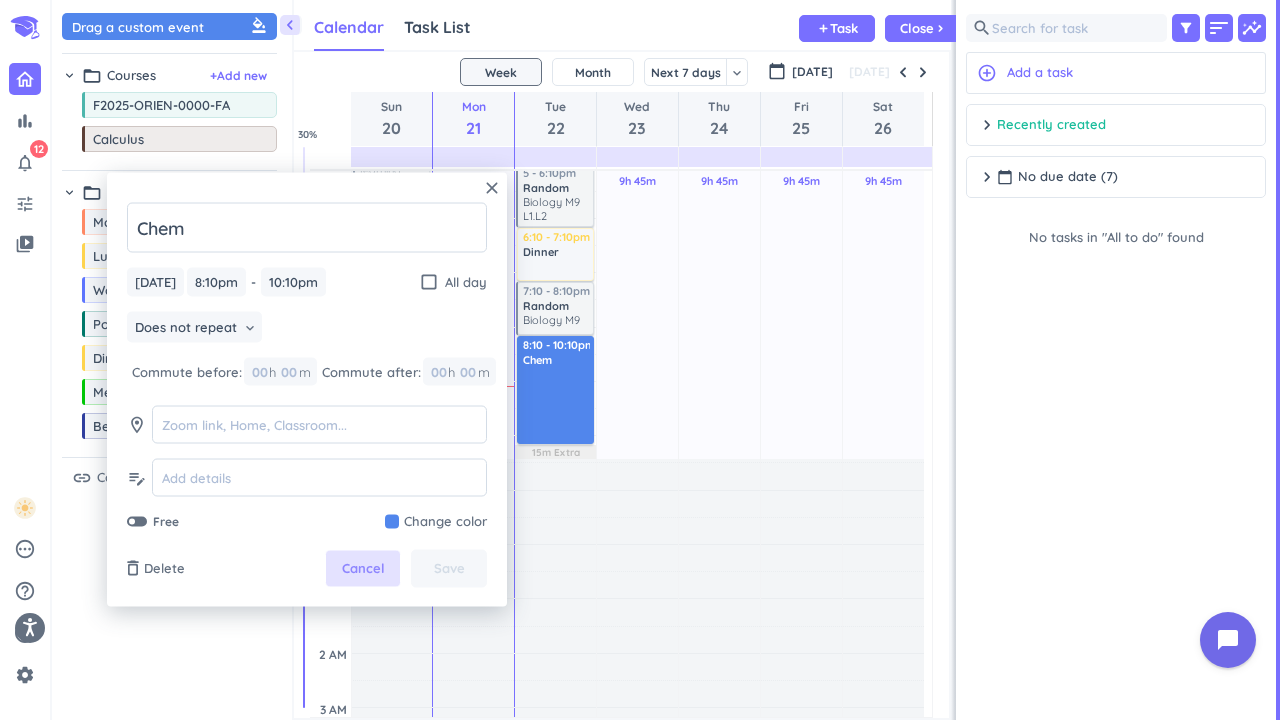 click on "Cancel" at bounding box center [363, 569] 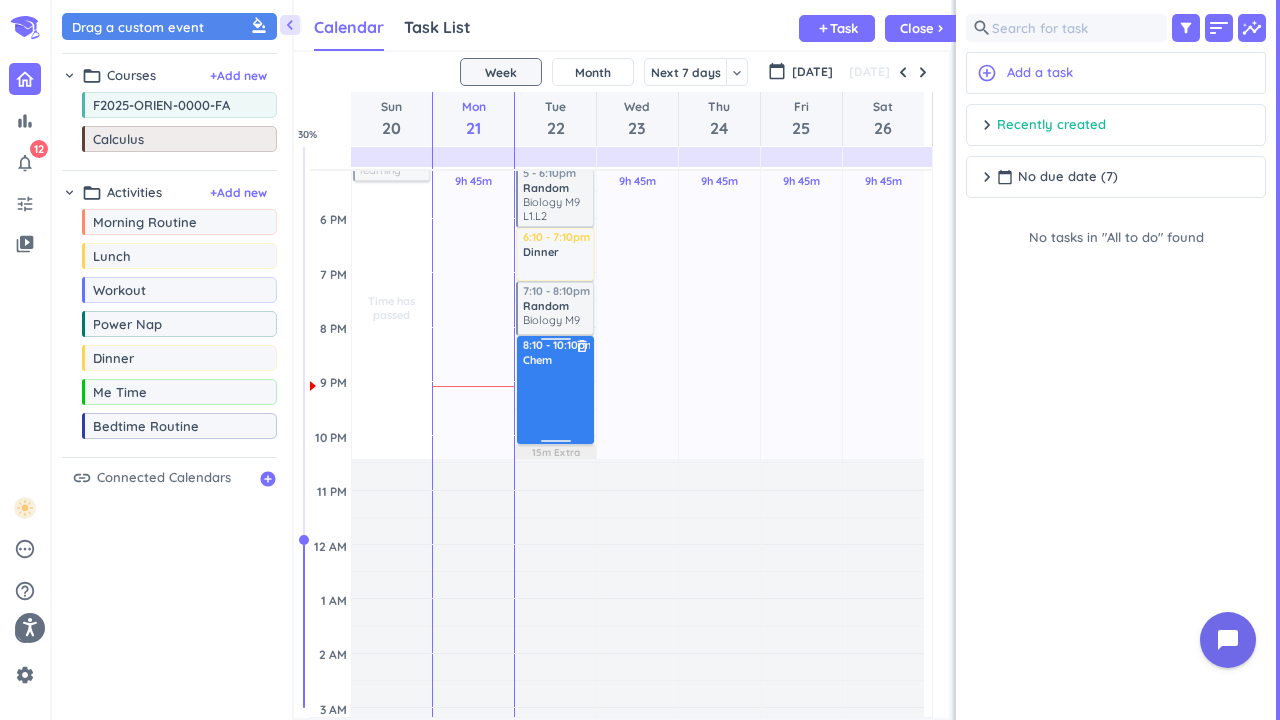 click at bounding box center [556, 404] 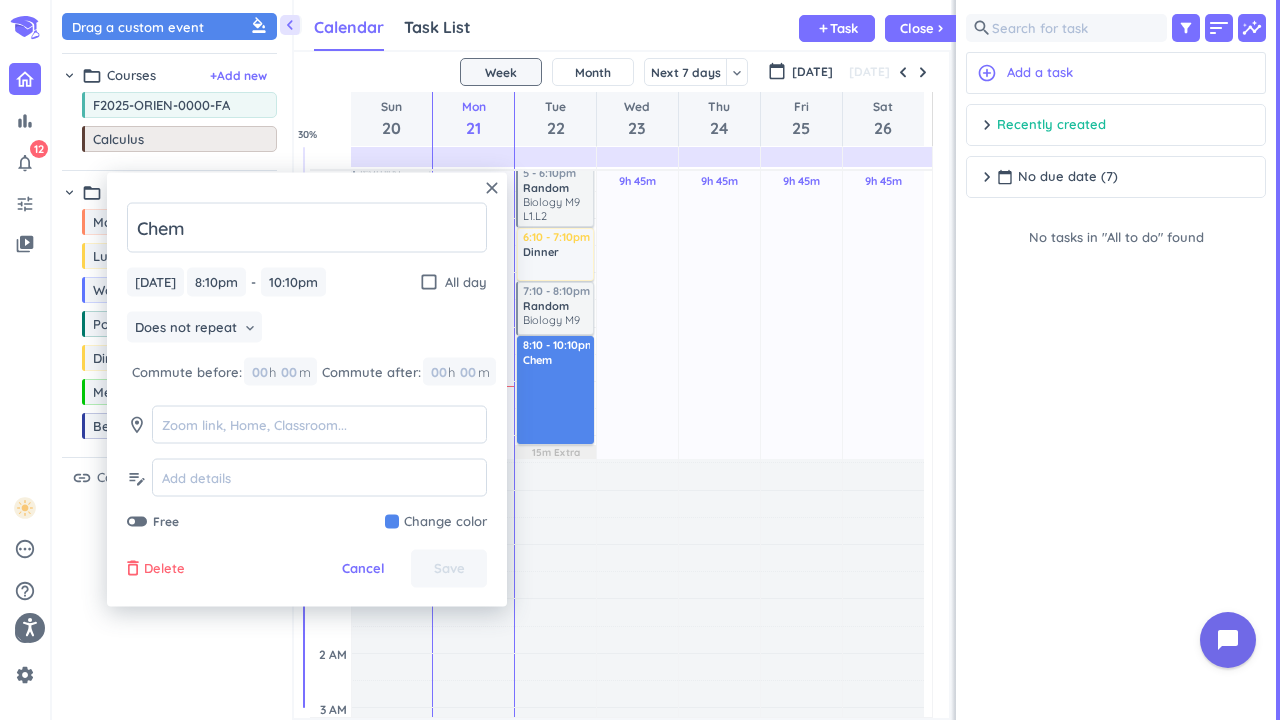 click on "Delete" at bounding box center (164, 569) 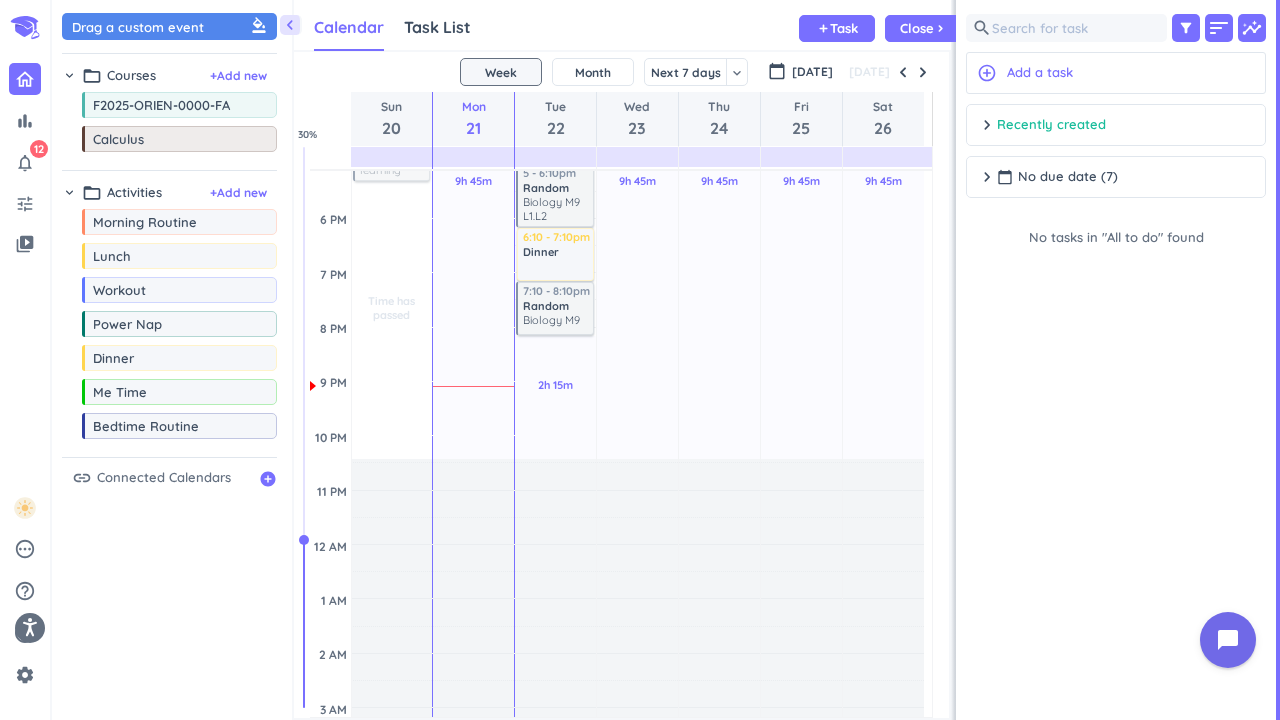 click on "Plan" at bounding box center (556, 407) 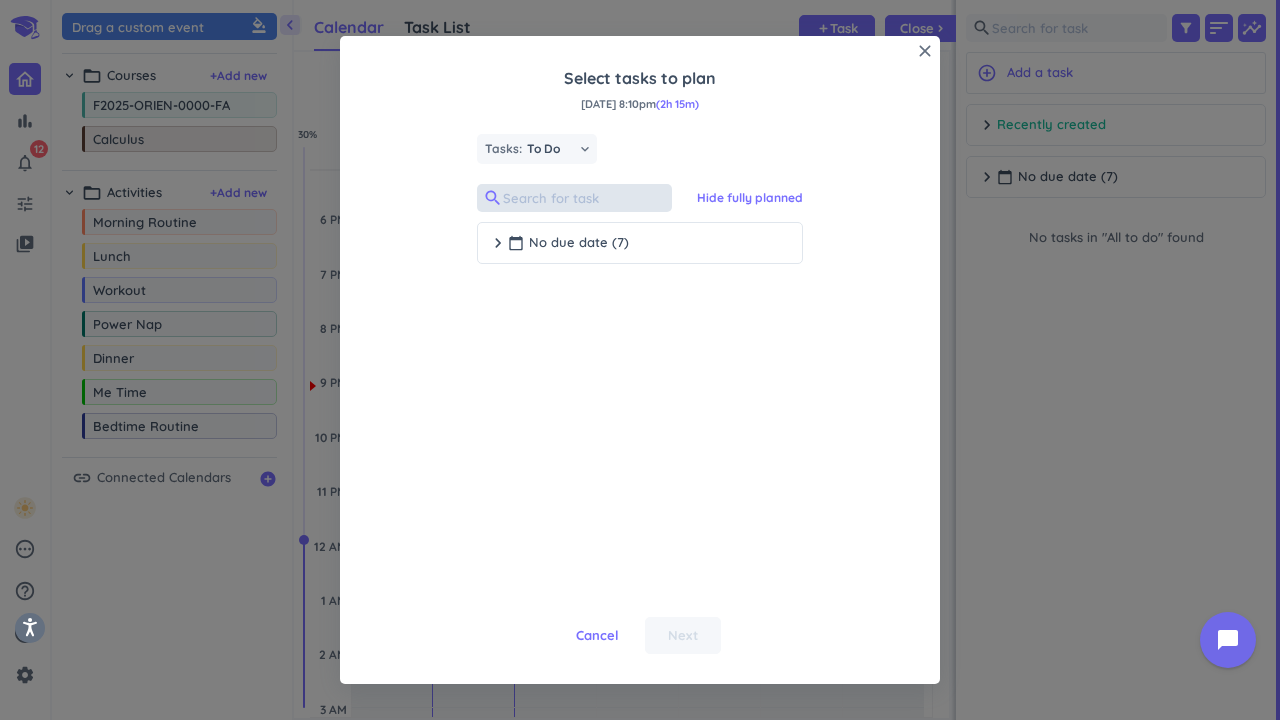 click at bounding box center (574, 198) 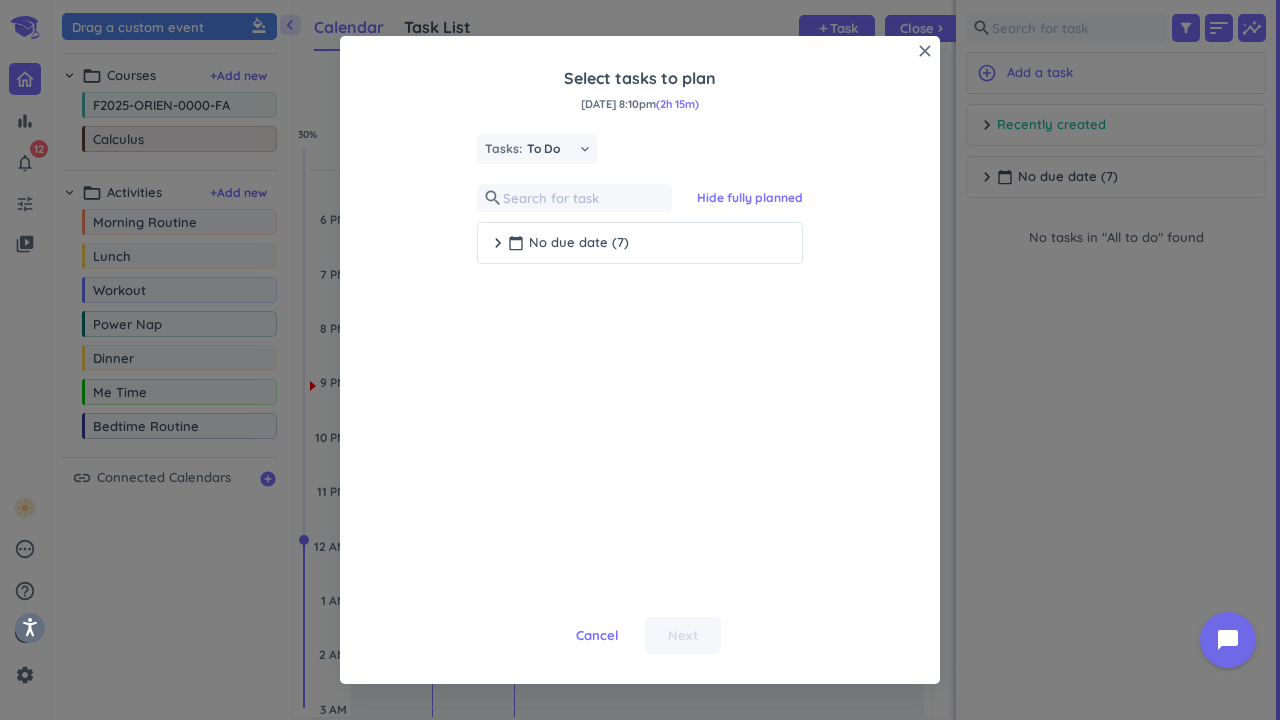 click on "close Select tasks to plan [DATE] 8:10pm  (2h 15m) Tasks: To Do keyboard_arrow_down search Hide fully planned chevron_right calendar_today No due date (7) Cancel Next" at bounding box center [640, 360] 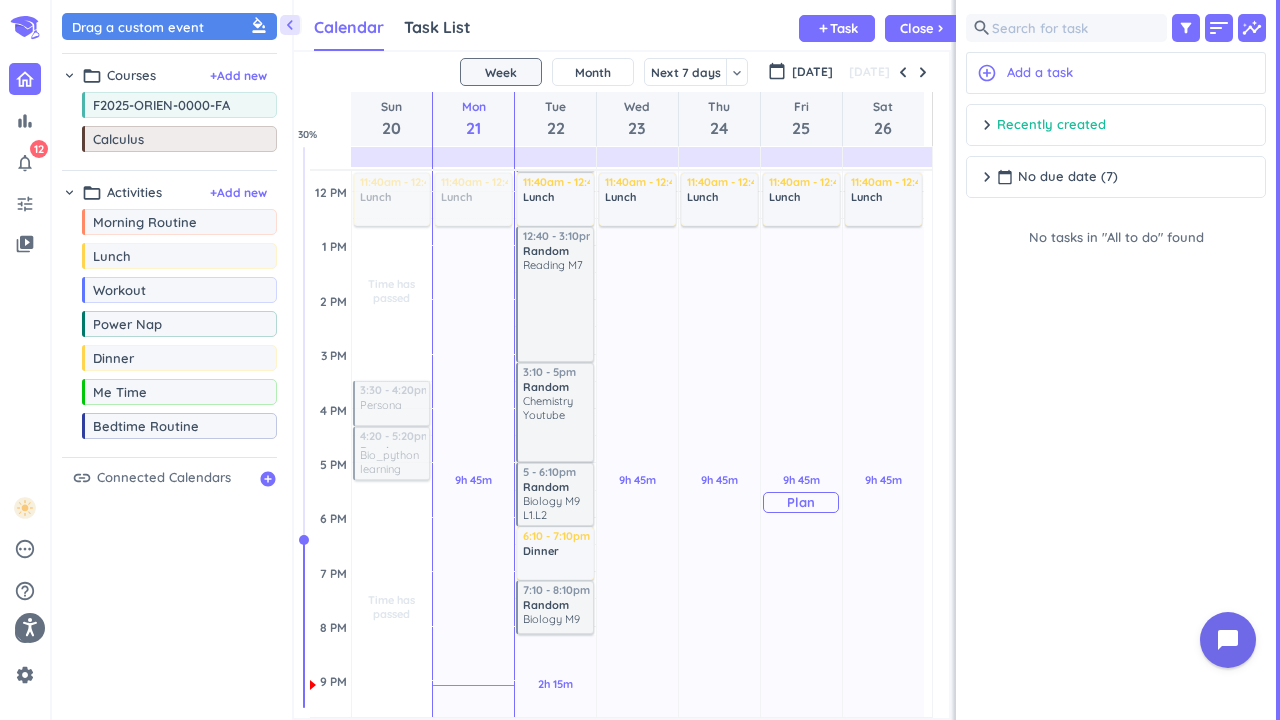 scroll, scrollTop: 414, scrollLeft: 0, axis: vertical 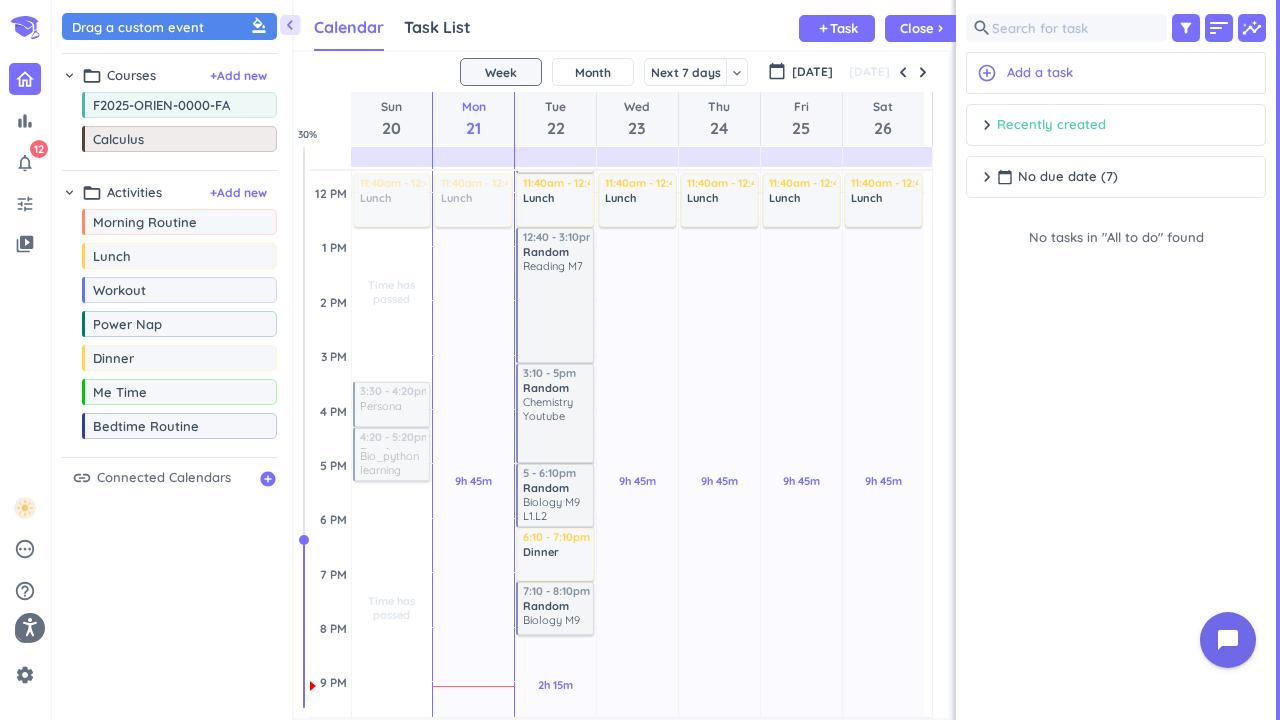 click on "Recently created" at bounding box center (1051, 125) 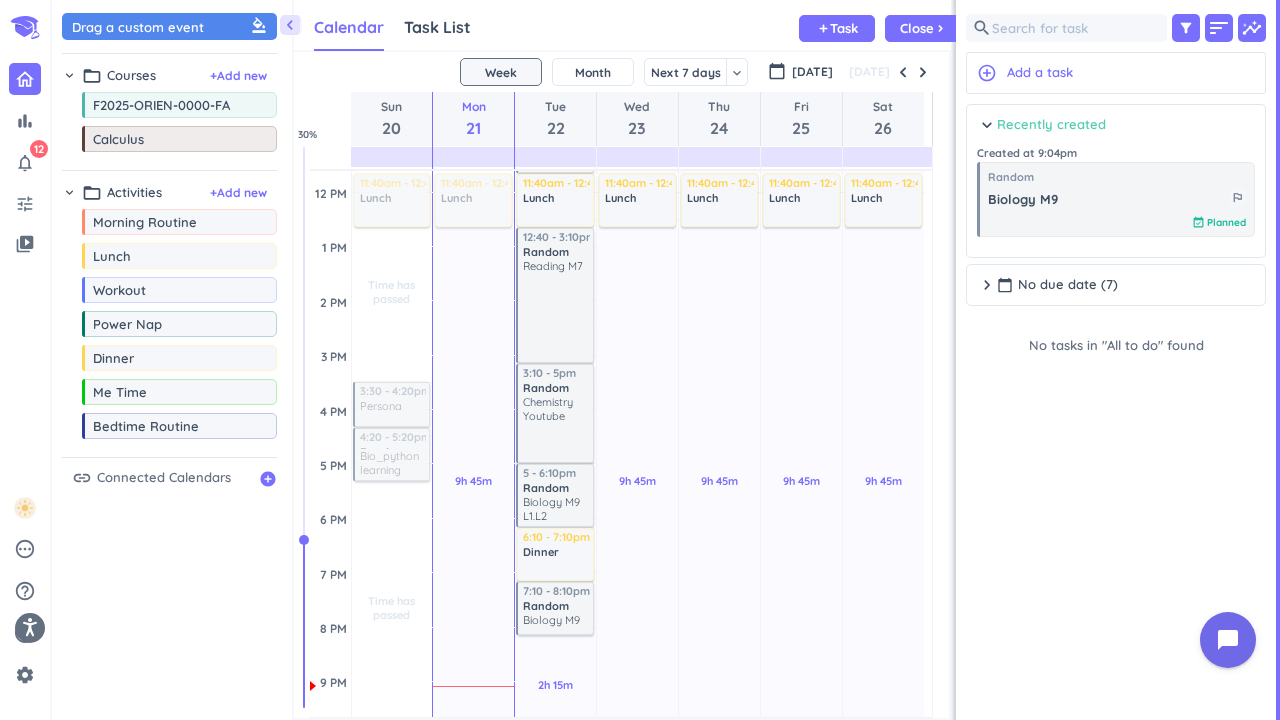 click on "Recently created" at bounding box center [1051, 125] 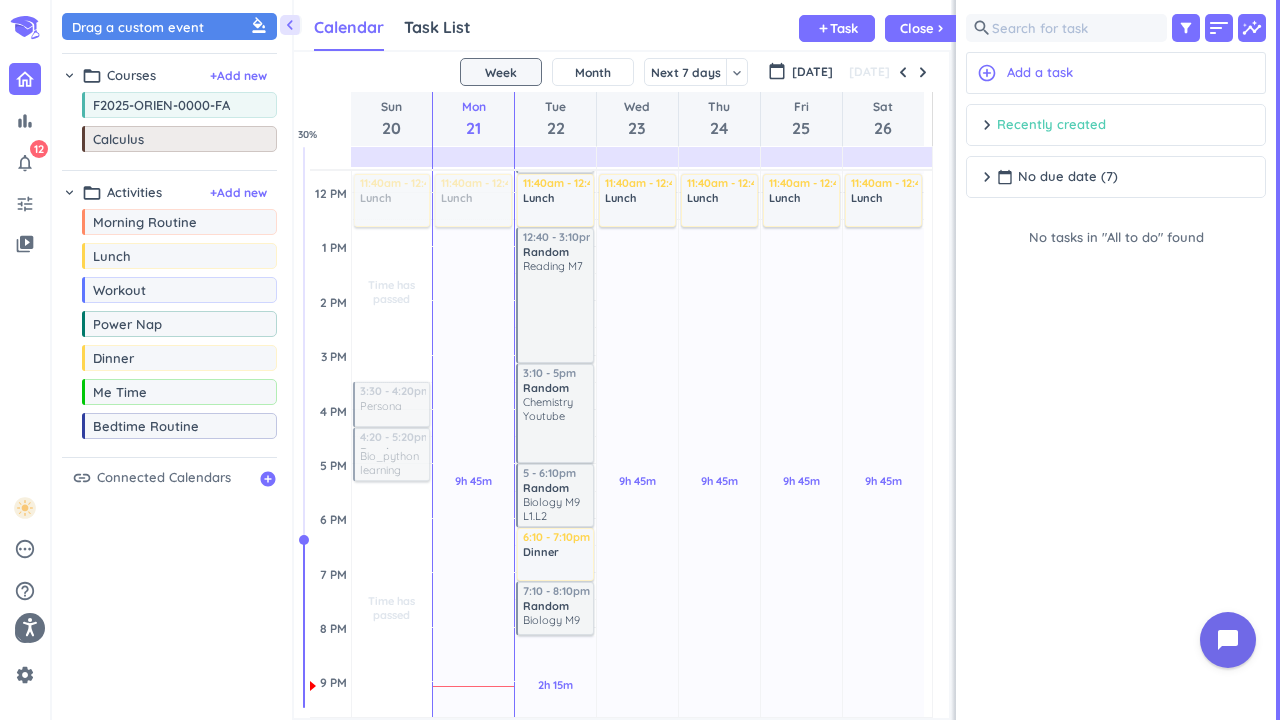 click on "Recently created" at bounding box center [1051, 125] 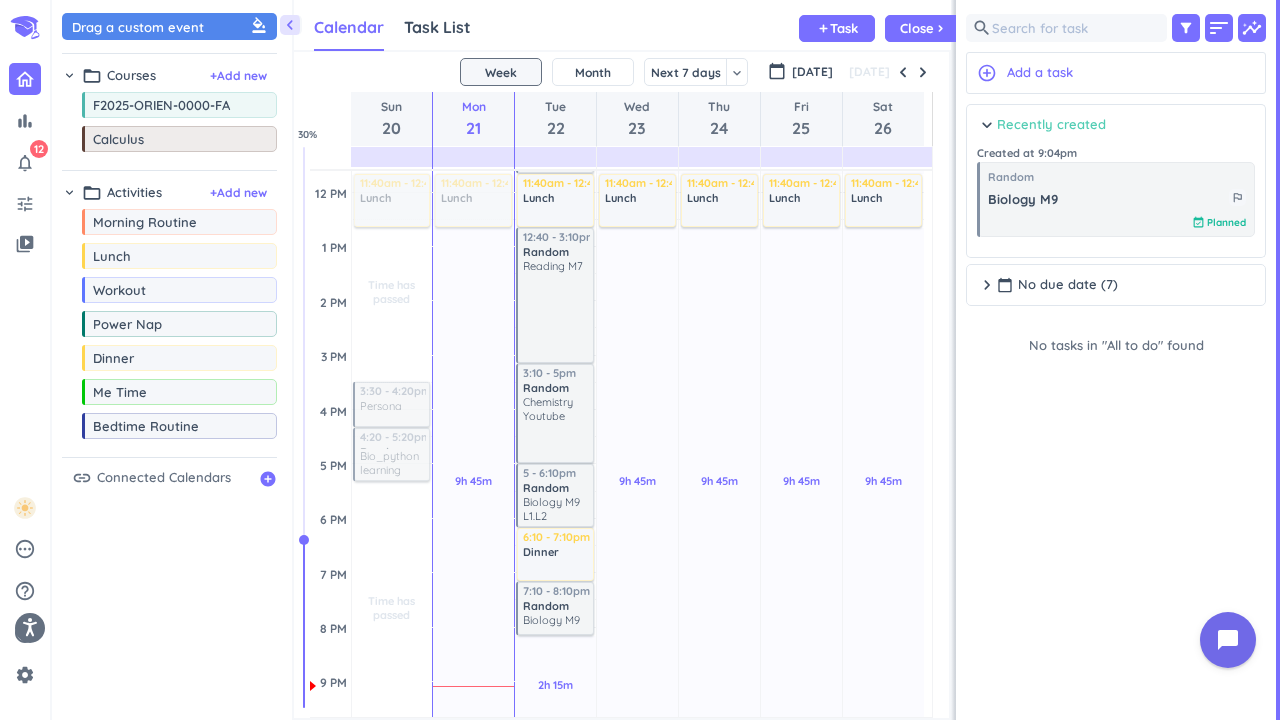 click on "Recently created" at bounding box center [1051, 125] 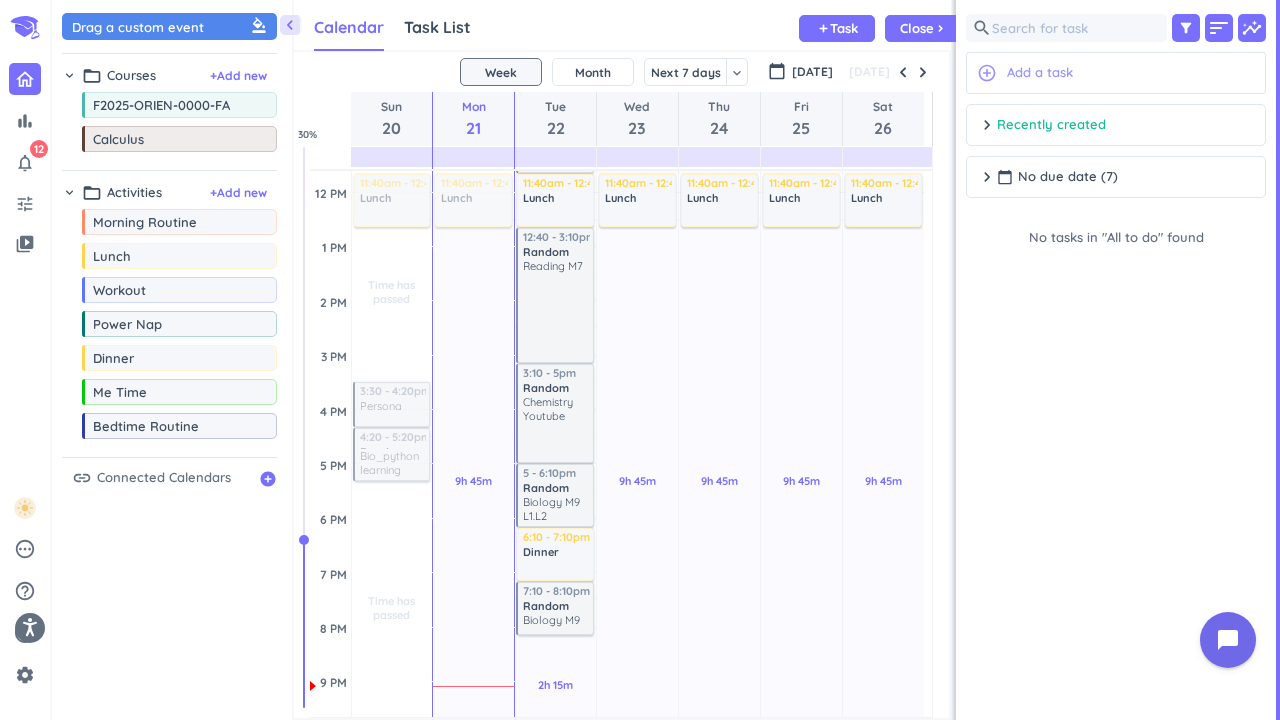 click on "add_circle_outline Add a task" at bounding box center [1116, 73] 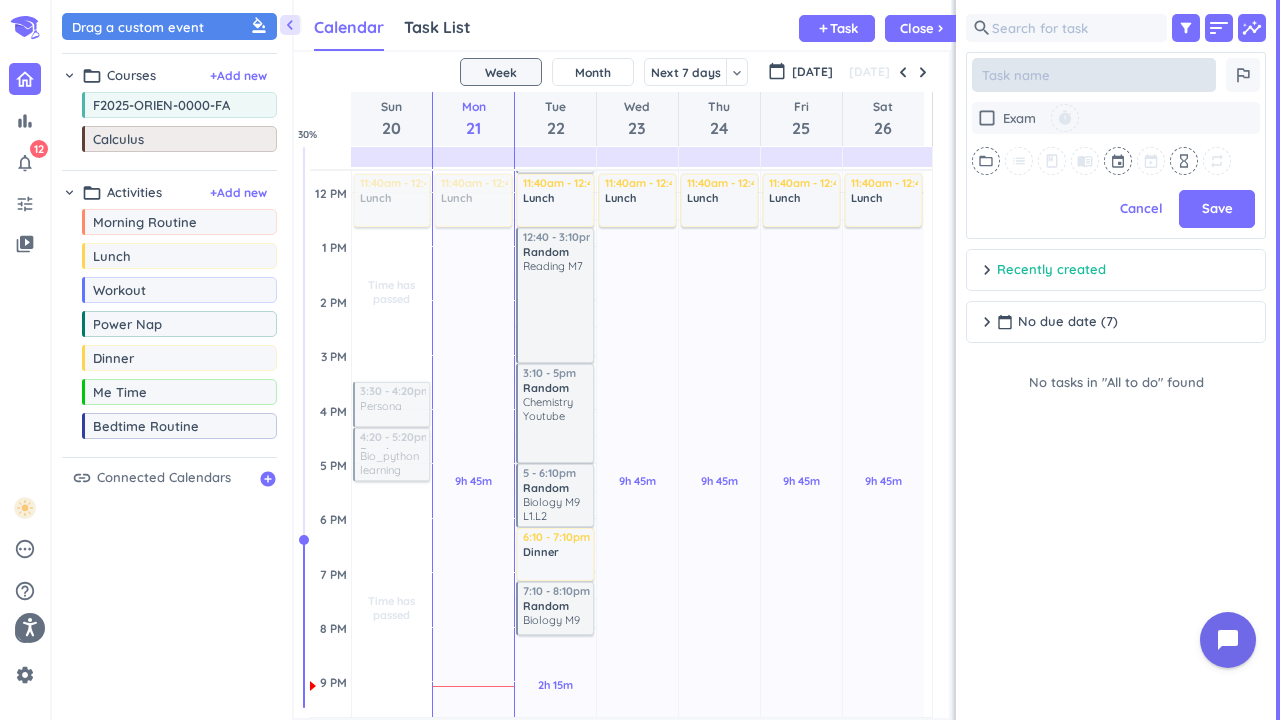 type on "x" 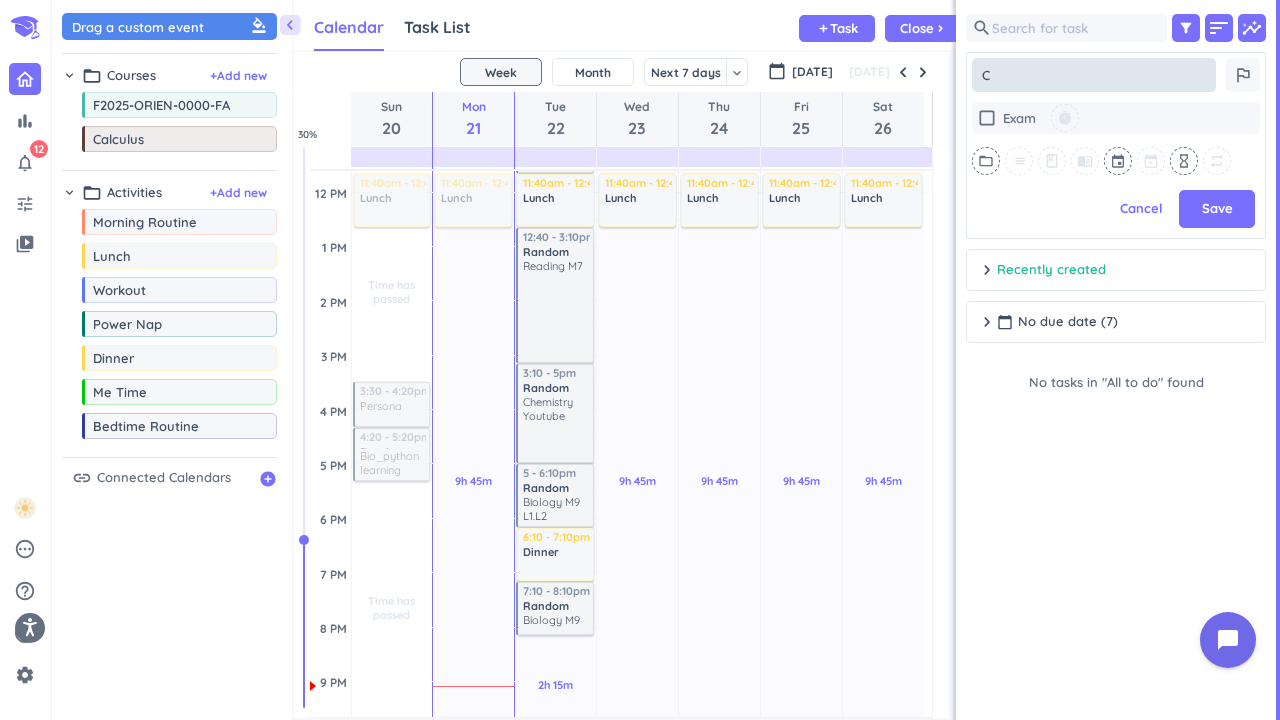 type on "x" 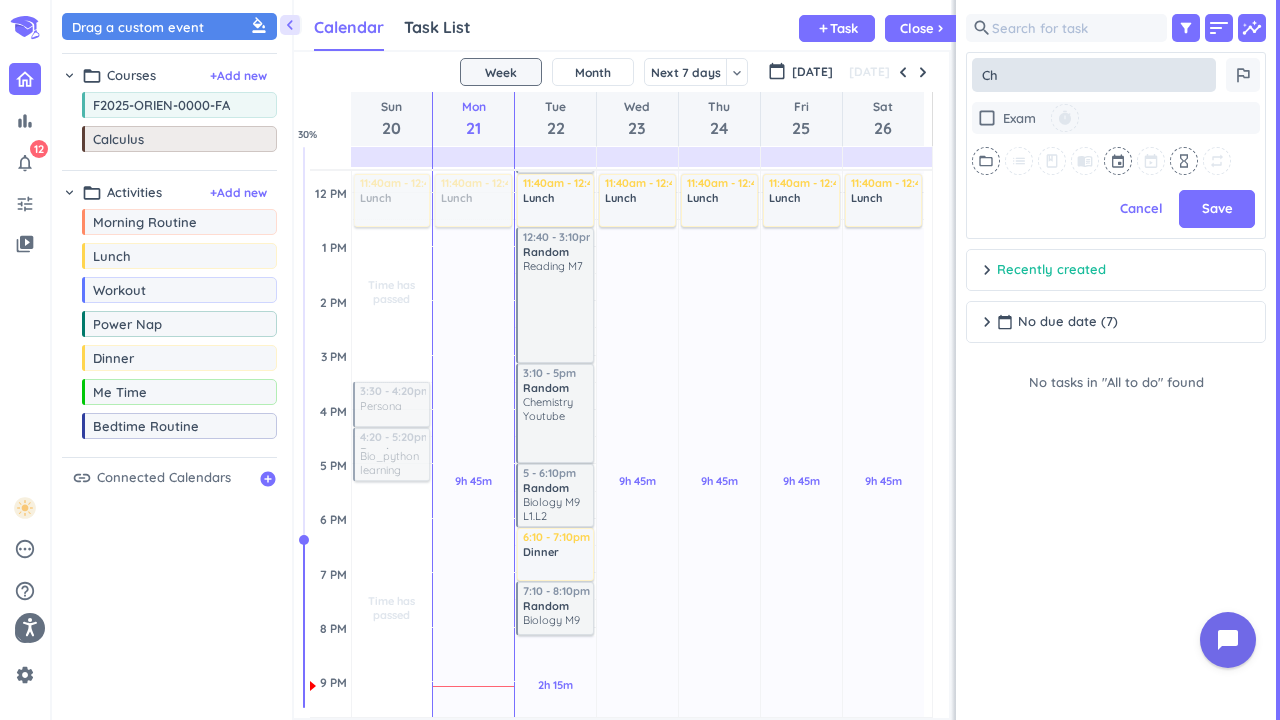 type on "x" 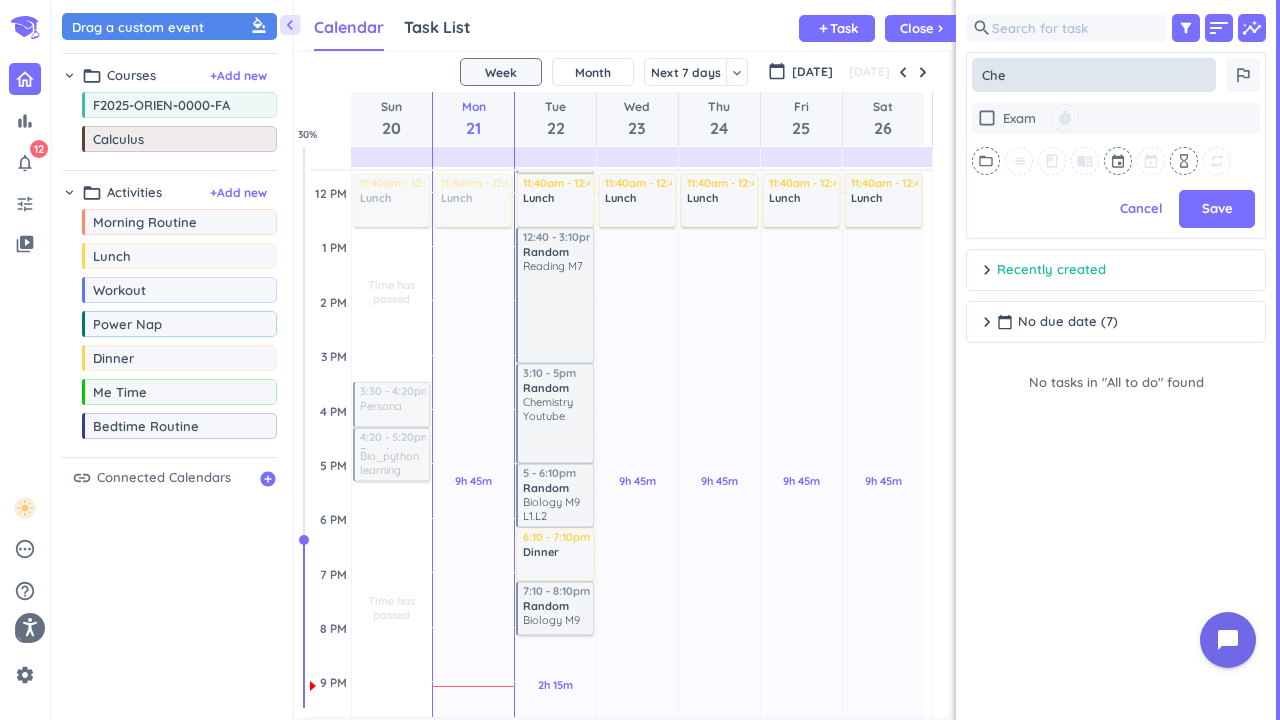 type on "x" 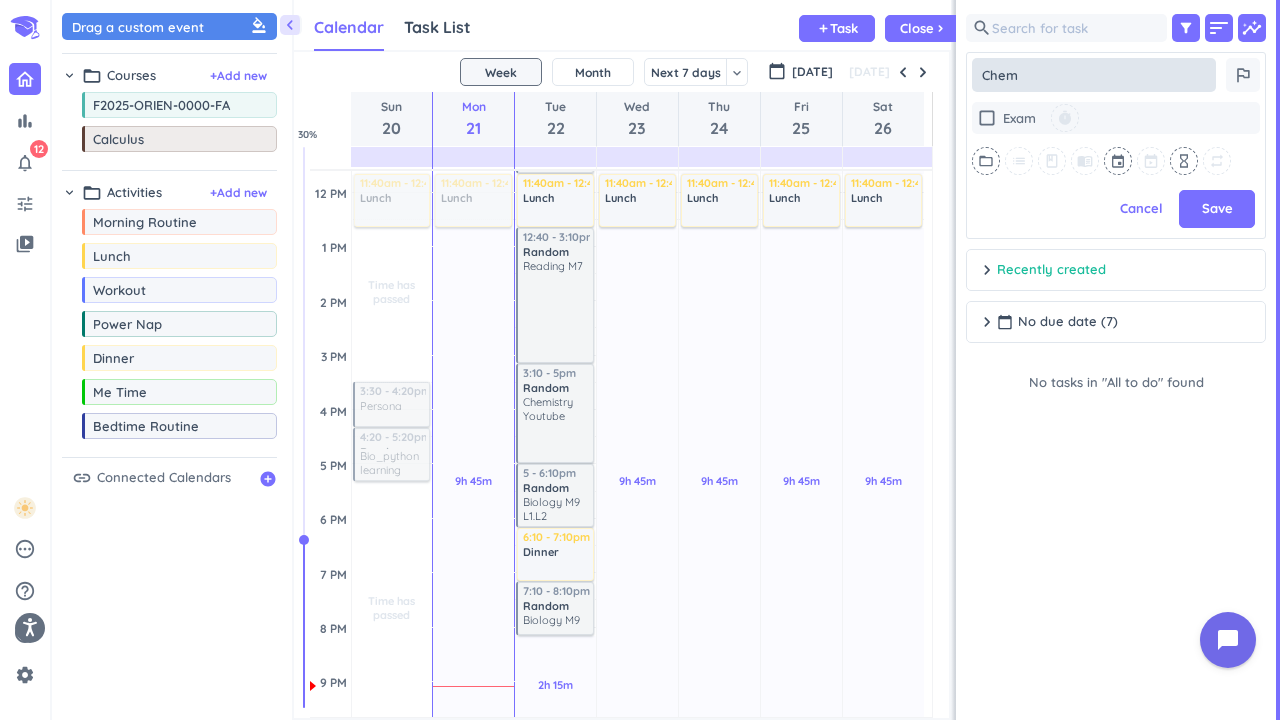 type on "x" 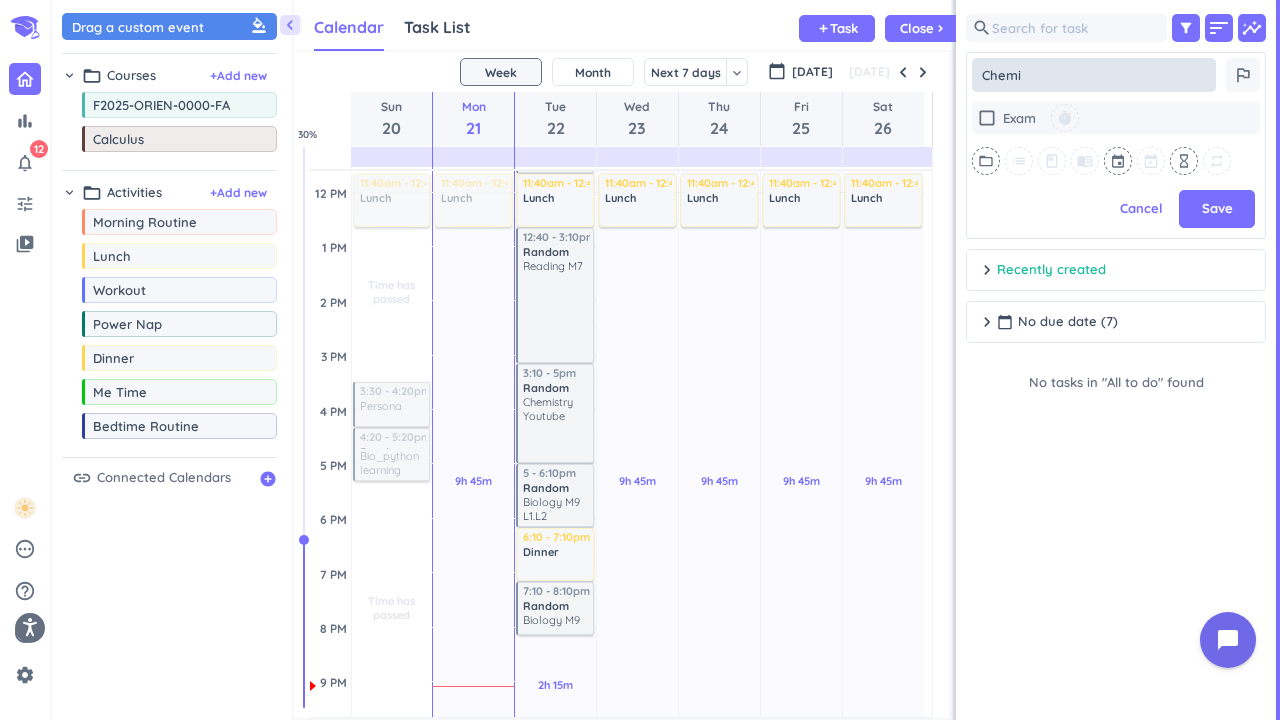 type on "Chemis" 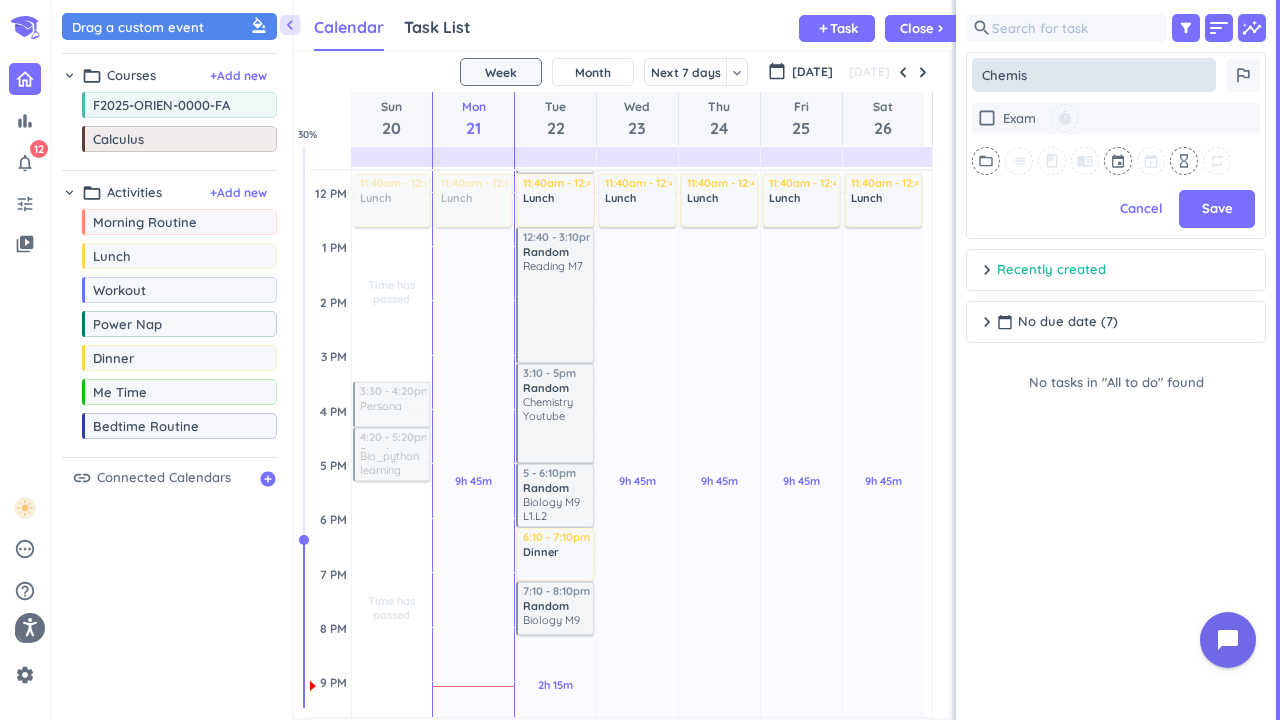 type on "x" 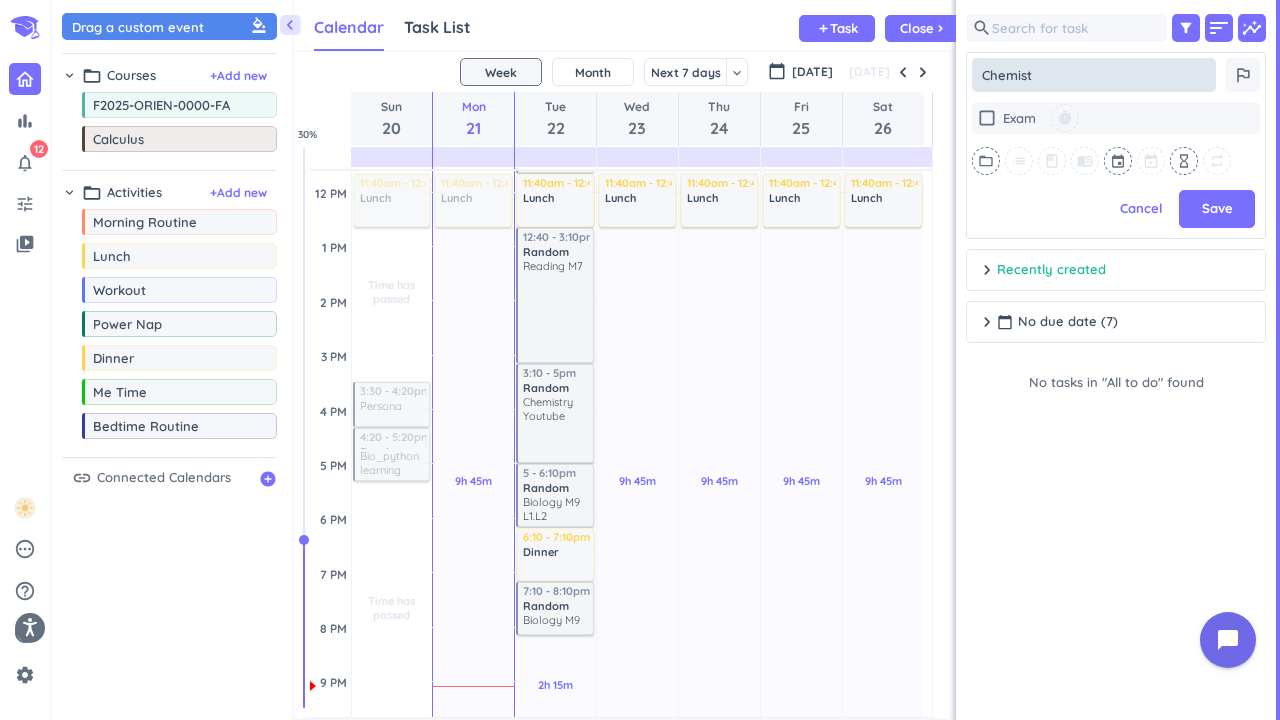 type on "x" 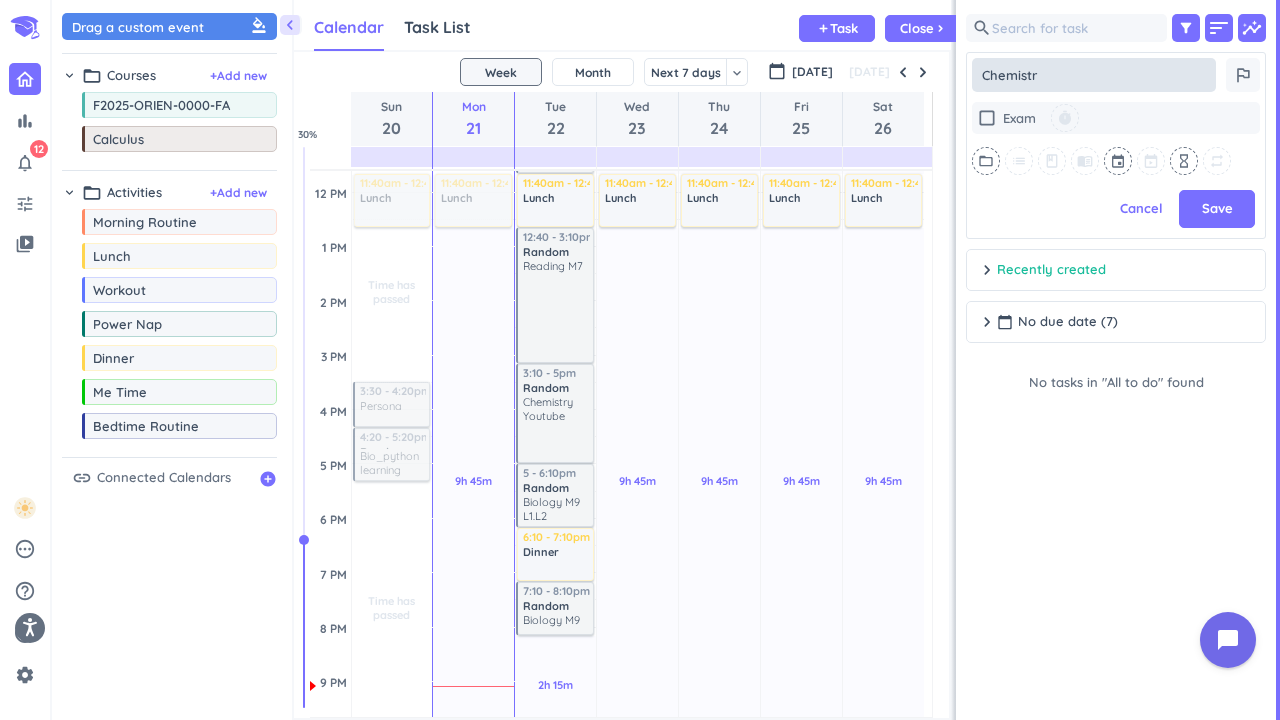type on "x" 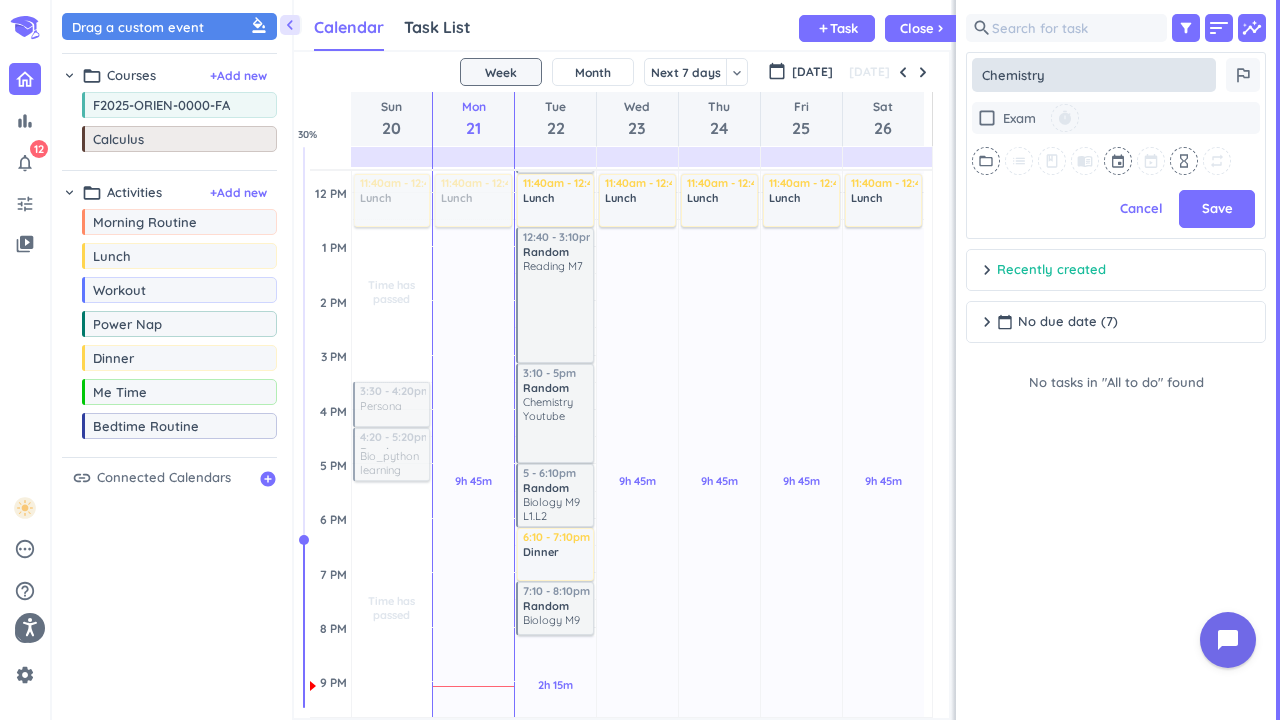 type on "x" 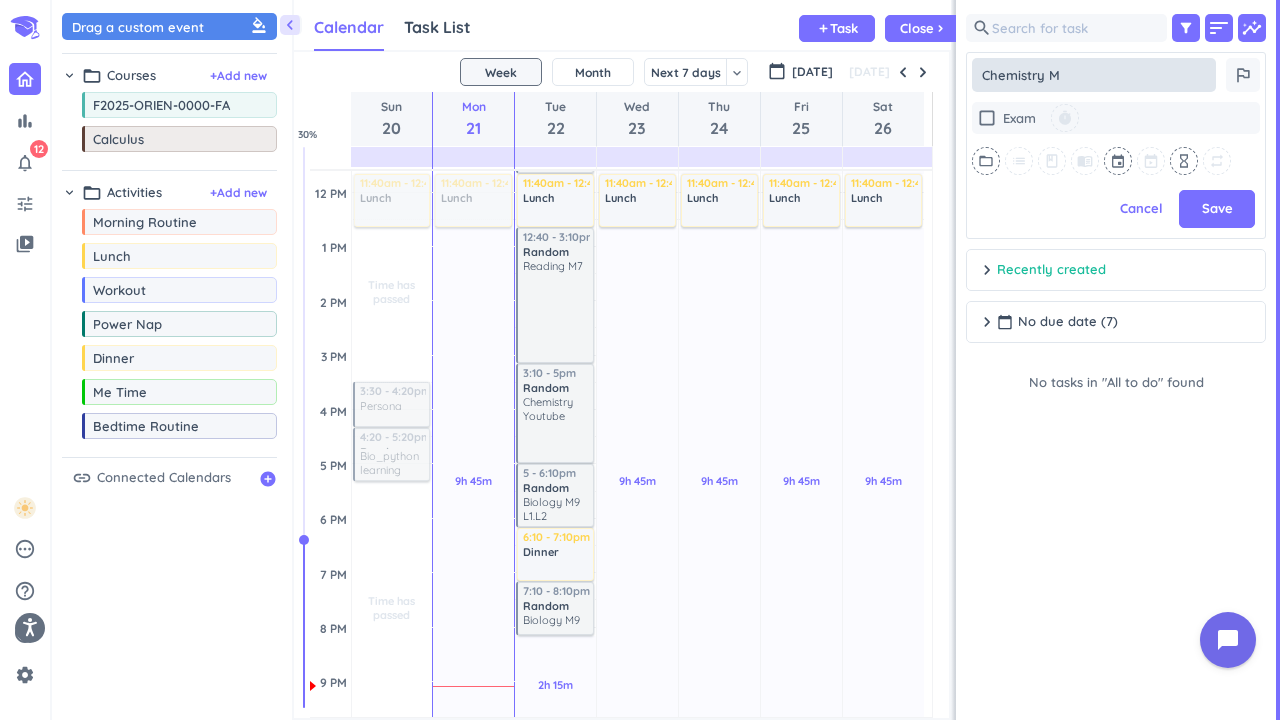 type on "x" 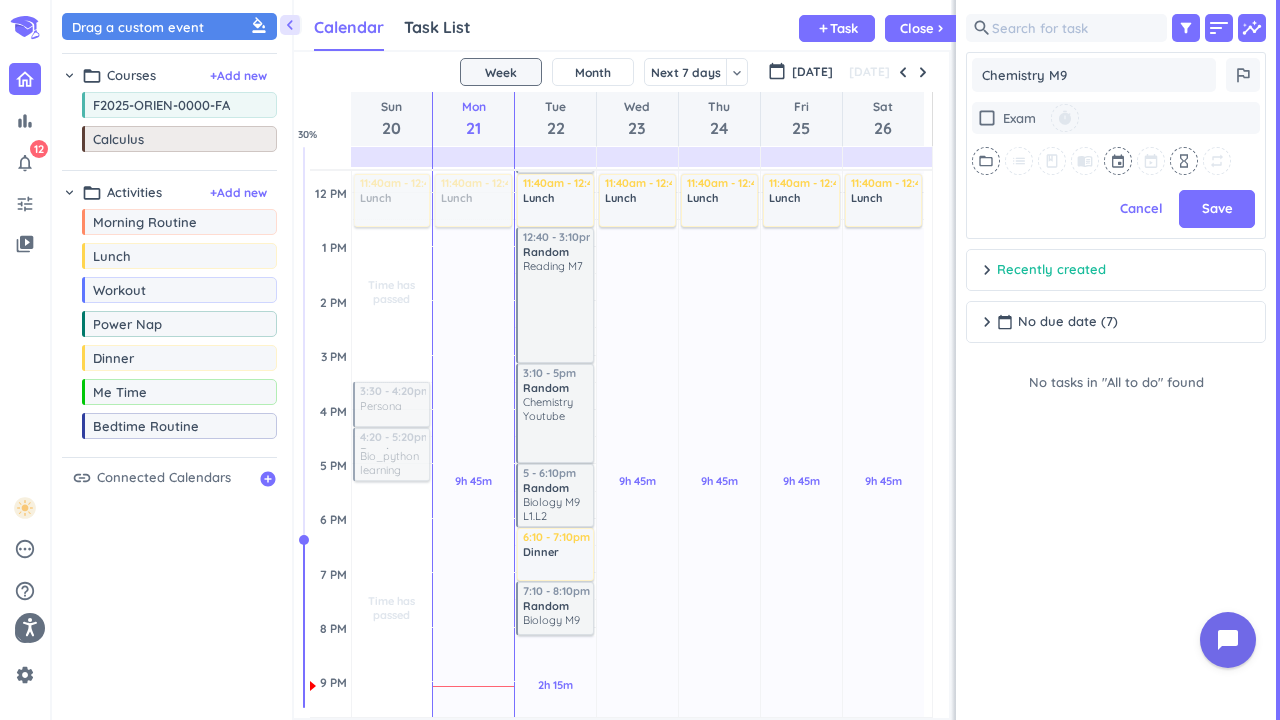 type on "Chemistry M9" 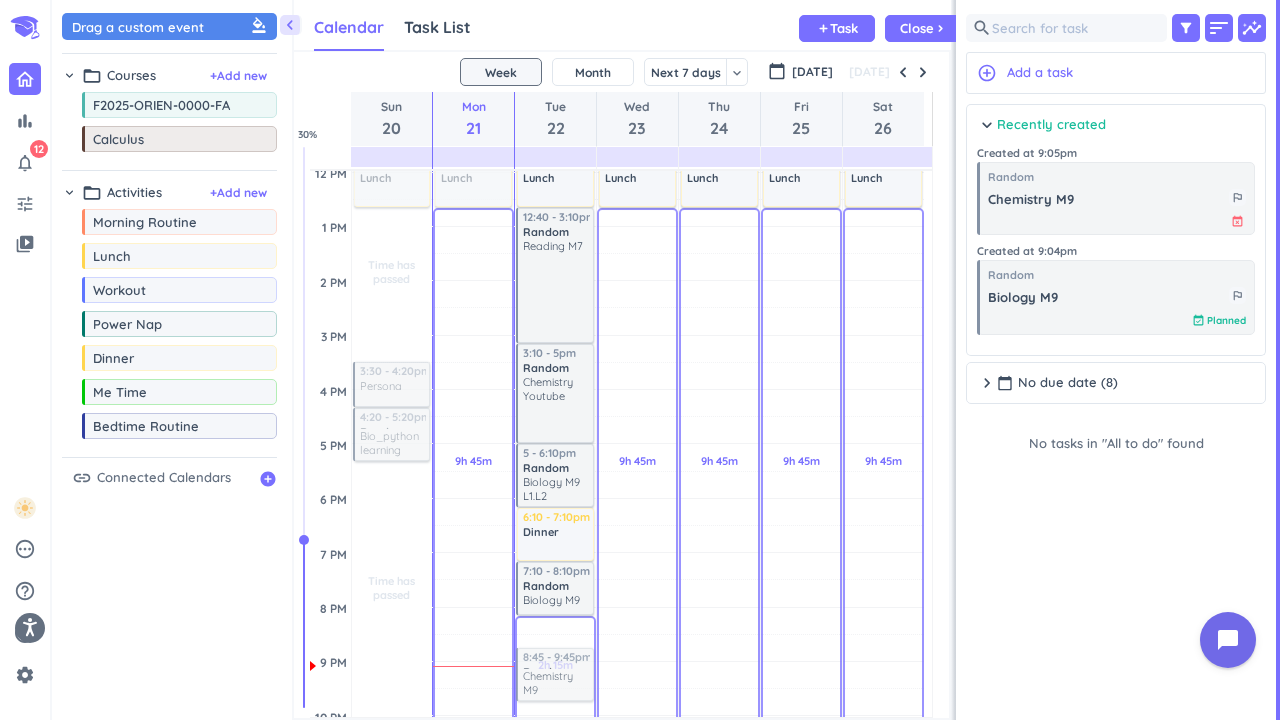 scroll, scrollTop: 434, scrollLeft: 0, axis: vertical 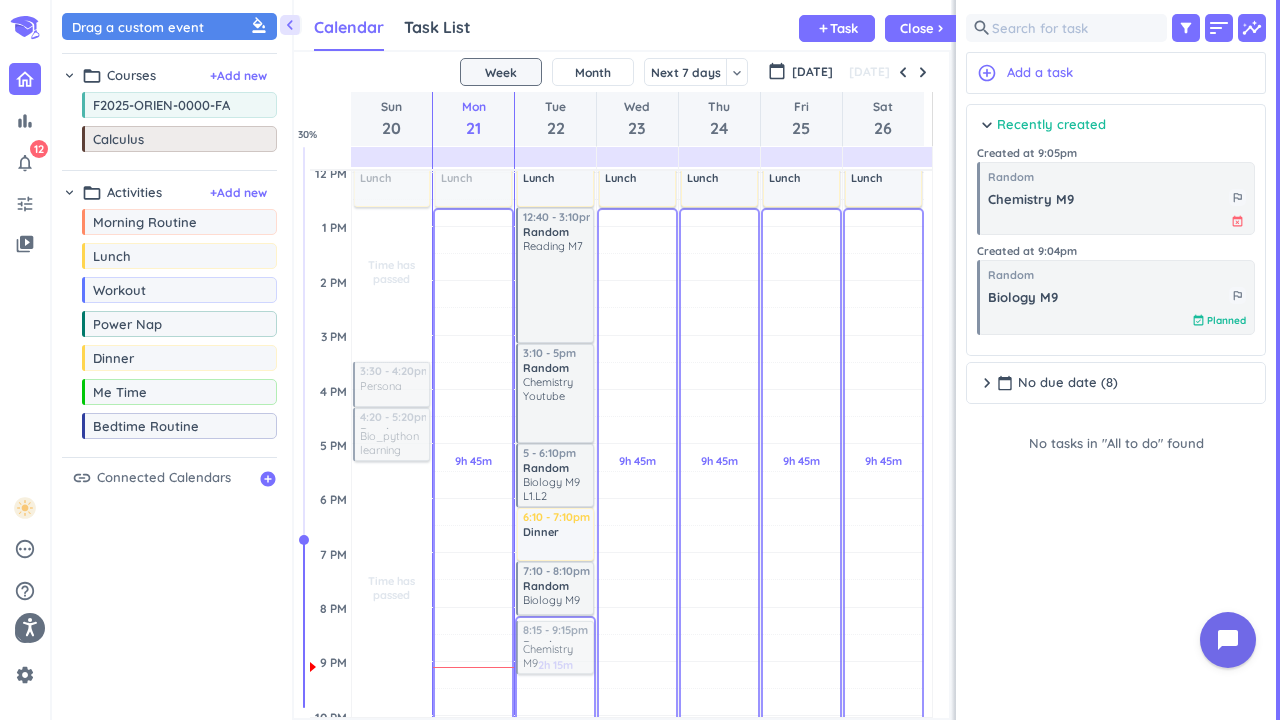 drag, startPoint x: 1093, startPoint y: 203, endPoint x: 545, endPoint y: 624, distance: 691.0463 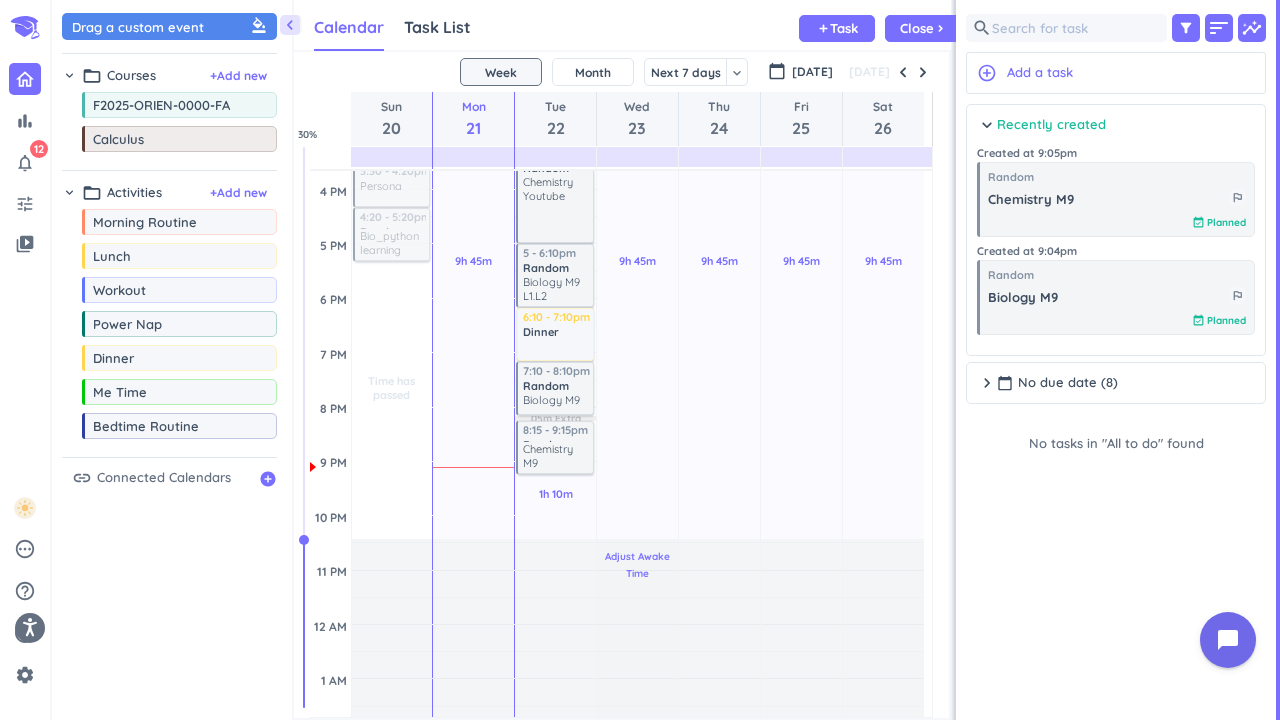 scroll, scrollTop: 634, scrollLeft: 0, axis: vertical 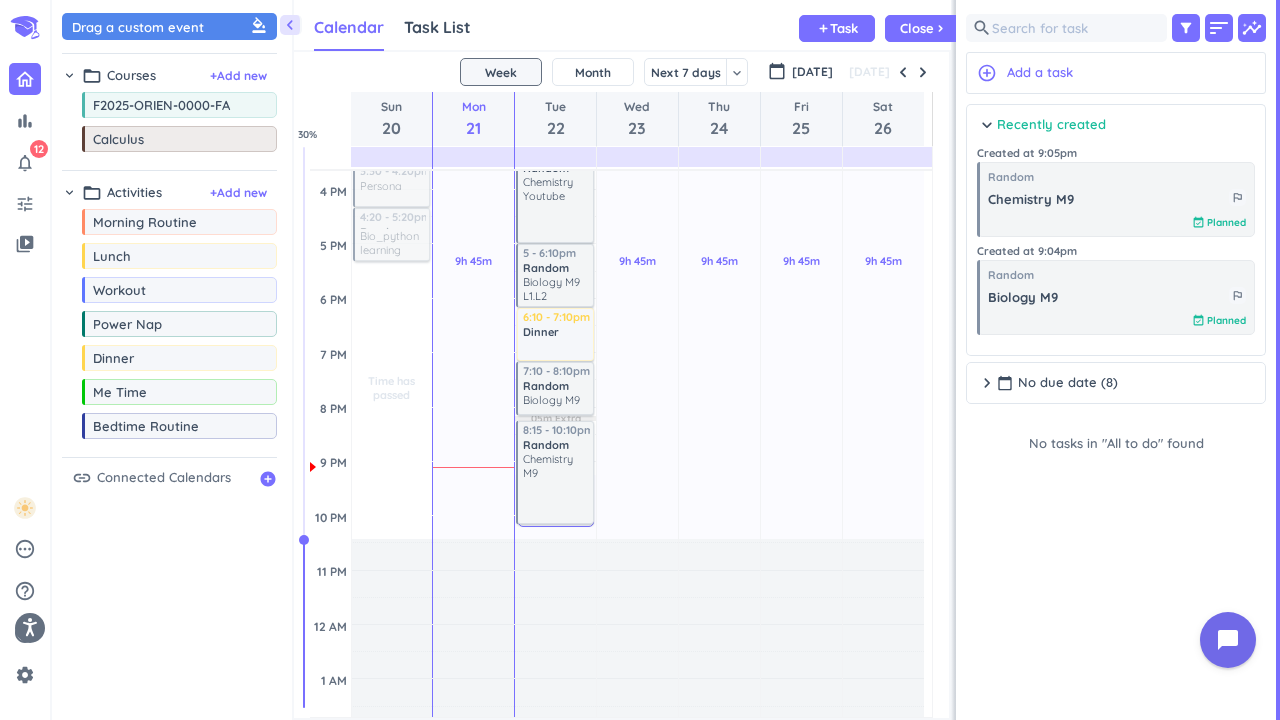 drag, startPoint x: 567, startPoint y: 477, endPoint x: 557, endPoint y: 526, distance: 50.01 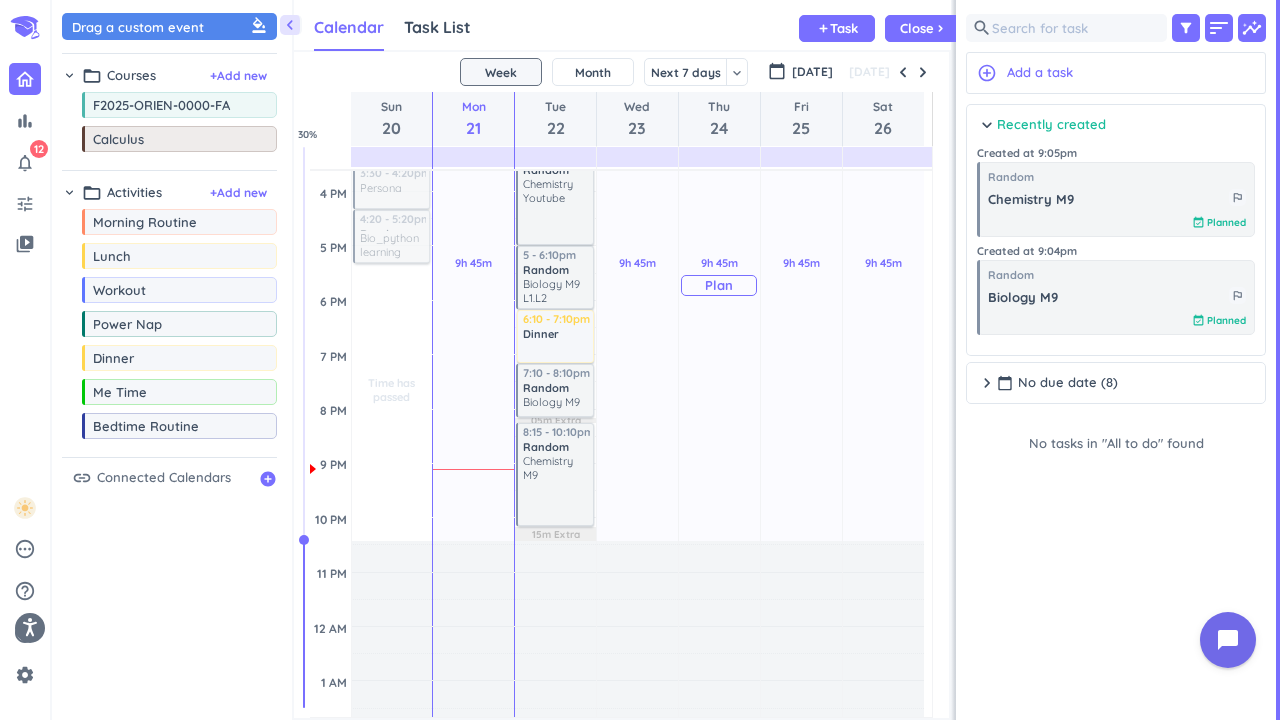 scroll, scrollTop: 634, scrollLeft: 0, axis: vertical 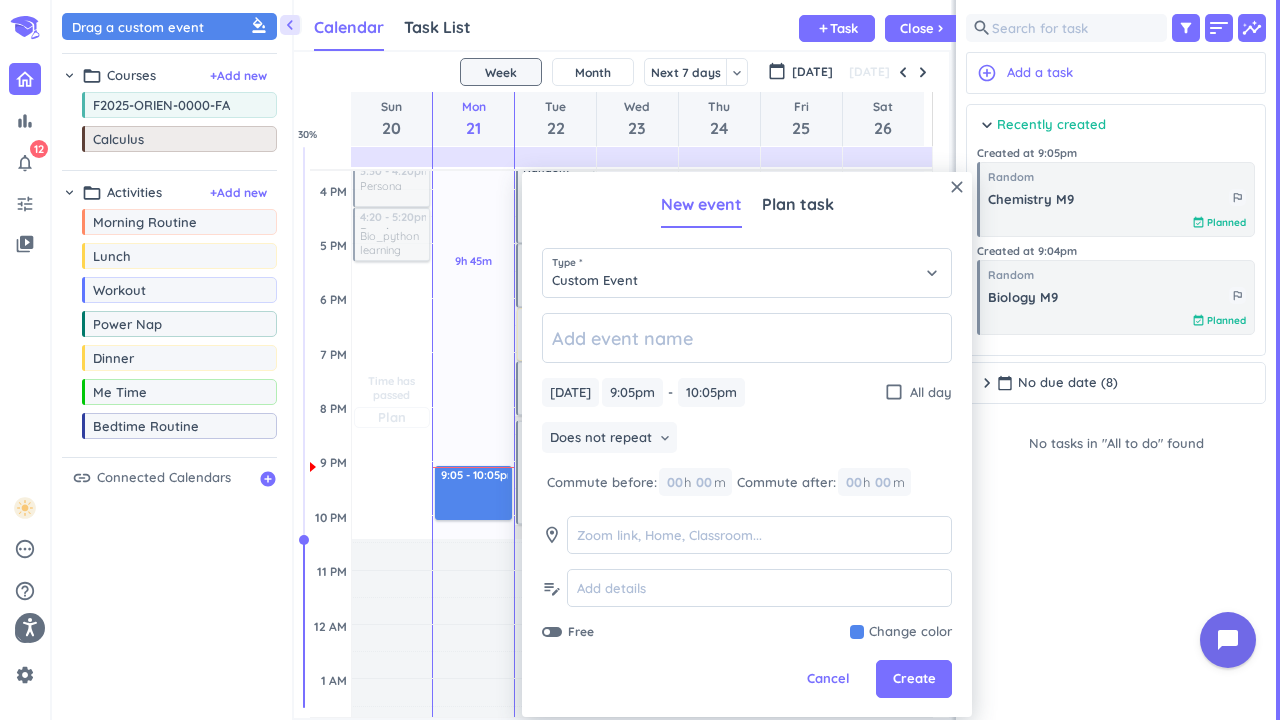click on "Time has passed Past due Plan" at bounding box center (392, 400) 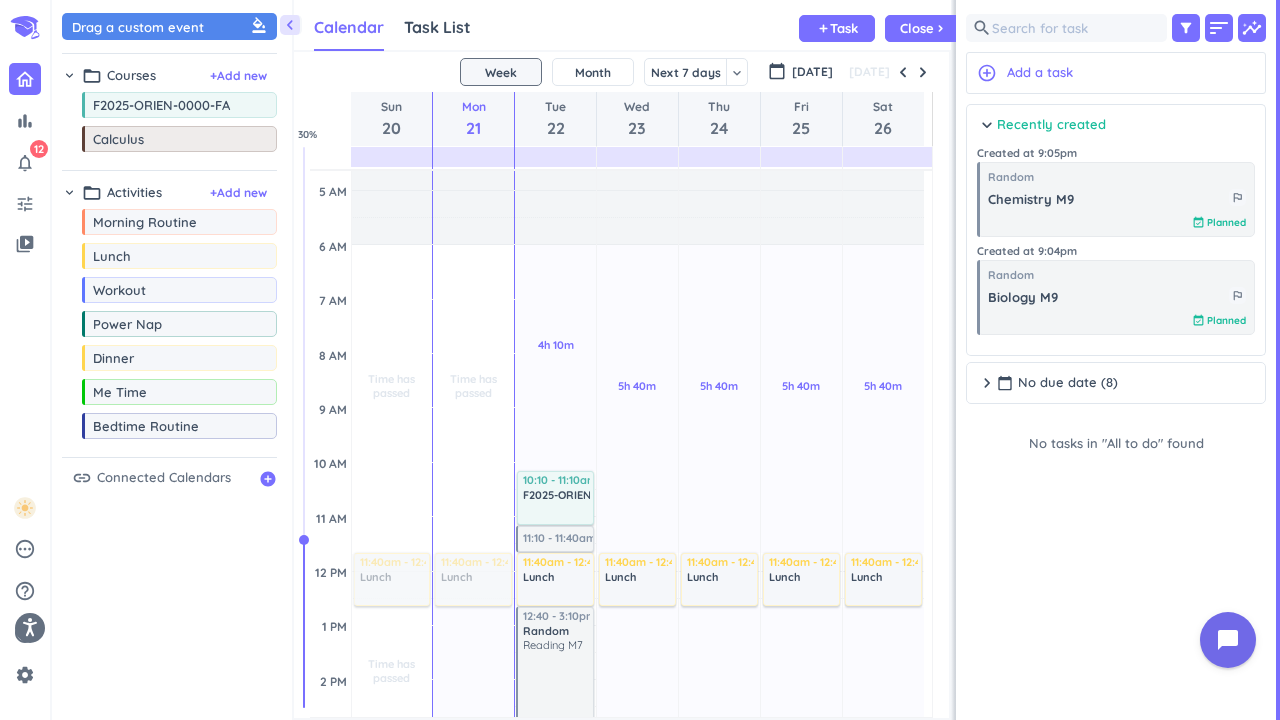 scroll, scrollTop: 34, scrollLeft: 0, axis: vertical 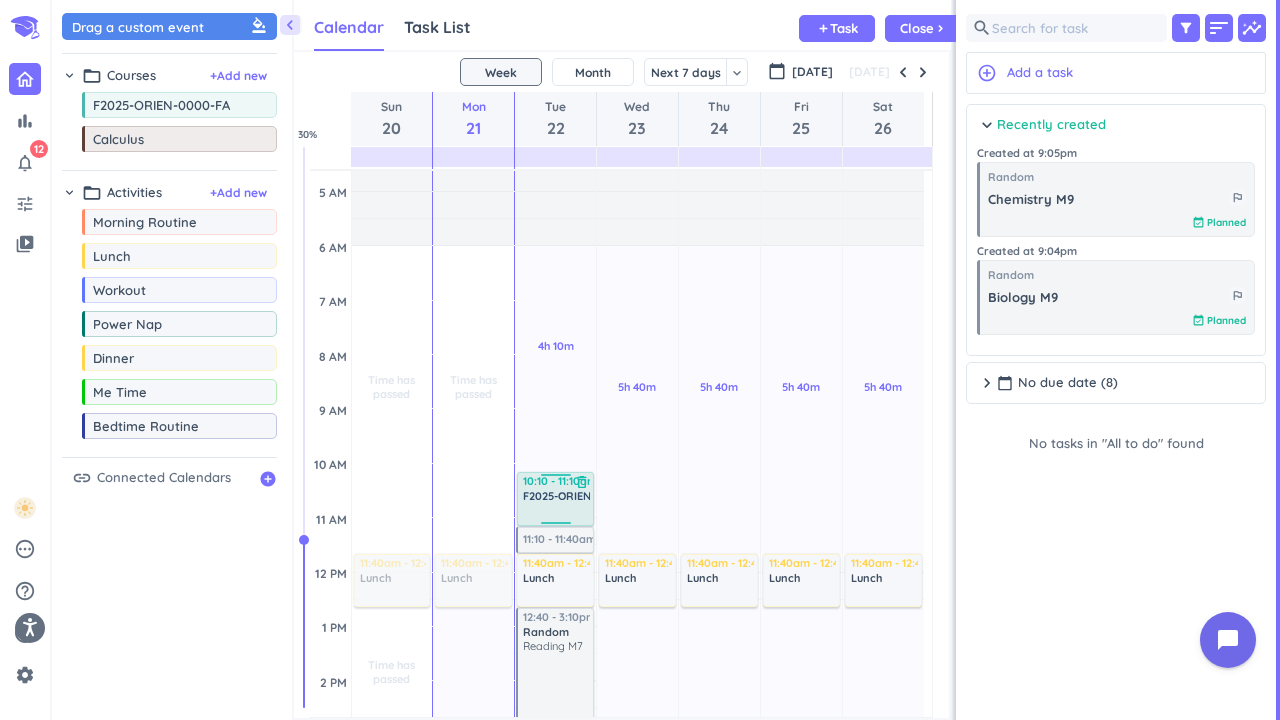 click on "F2025-ORIEN-0000-FA" at bounding box center [581, 496] 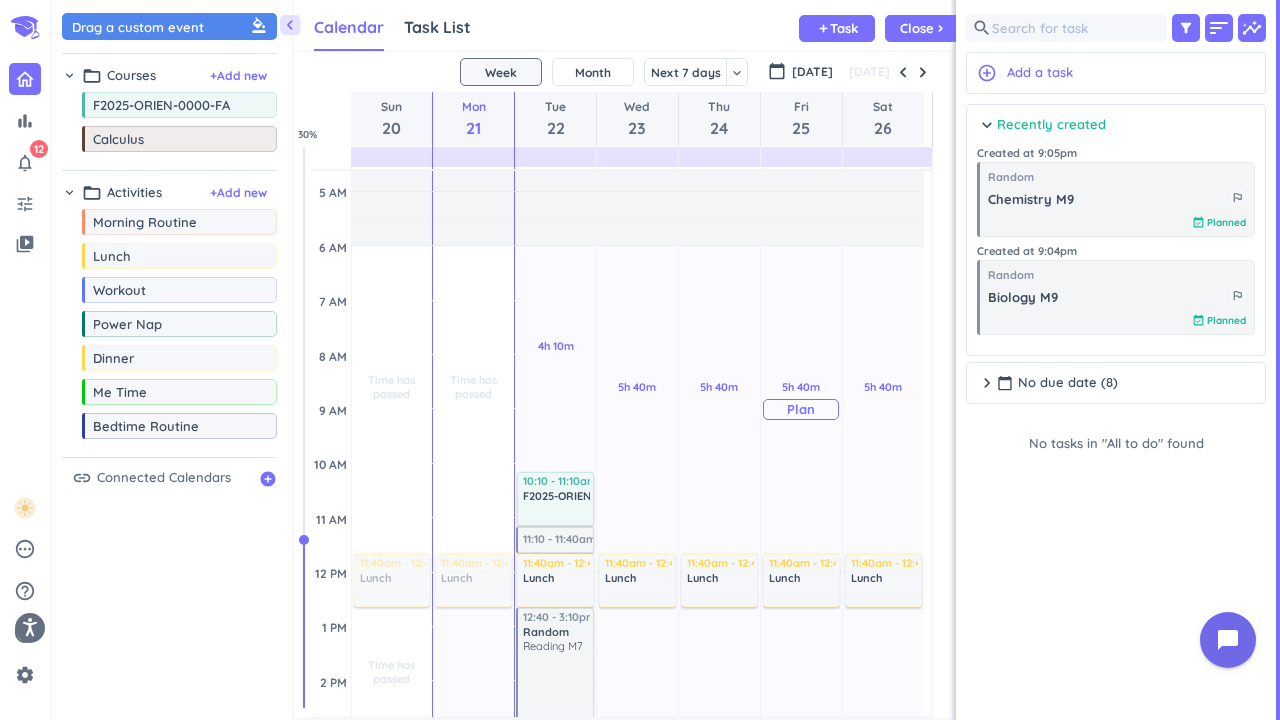 click on "5h 40m Past due Plan" at bounding box center (801, 400) 